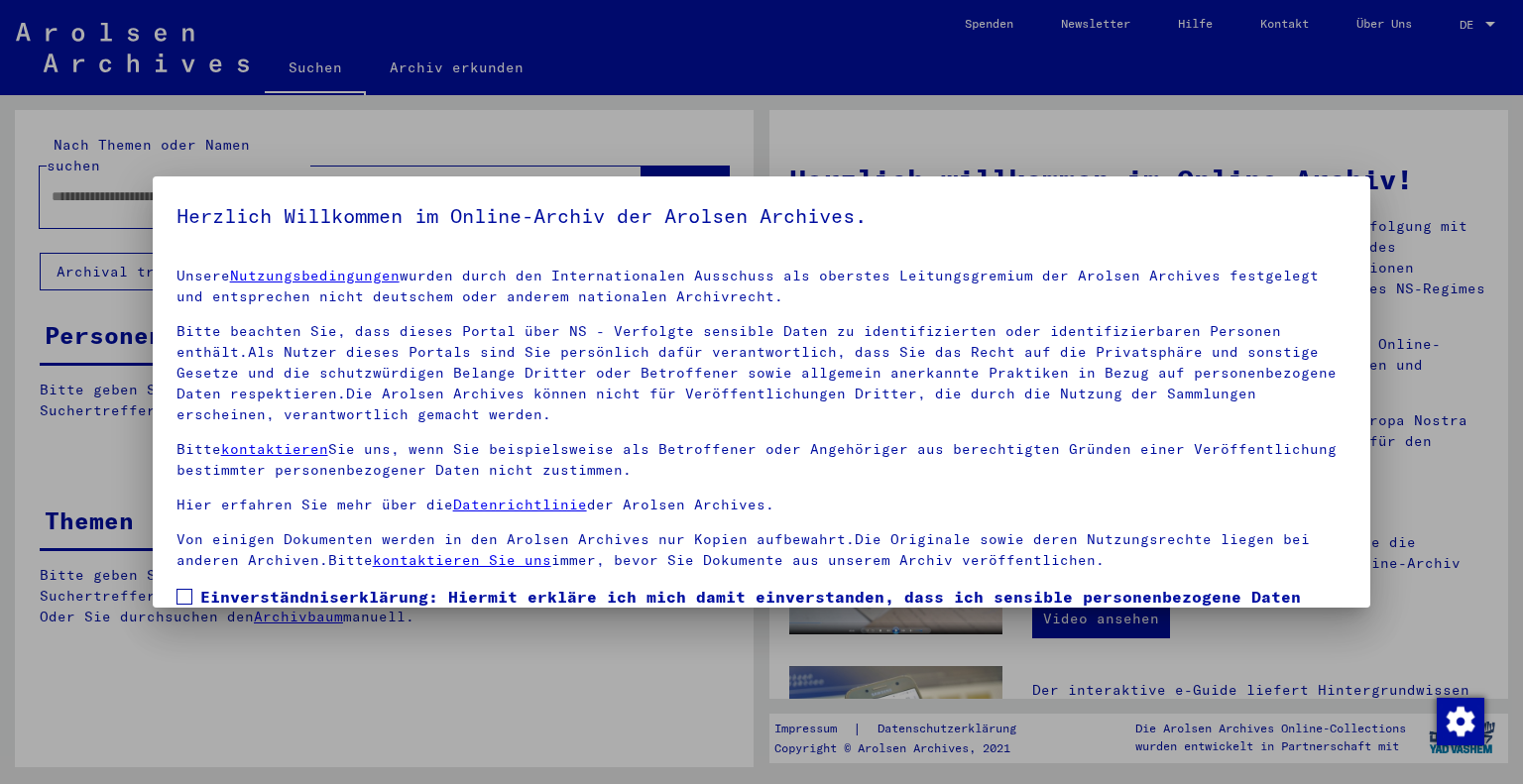 scroll, scrollTop: 0, scrollLeft: 0, axis: both 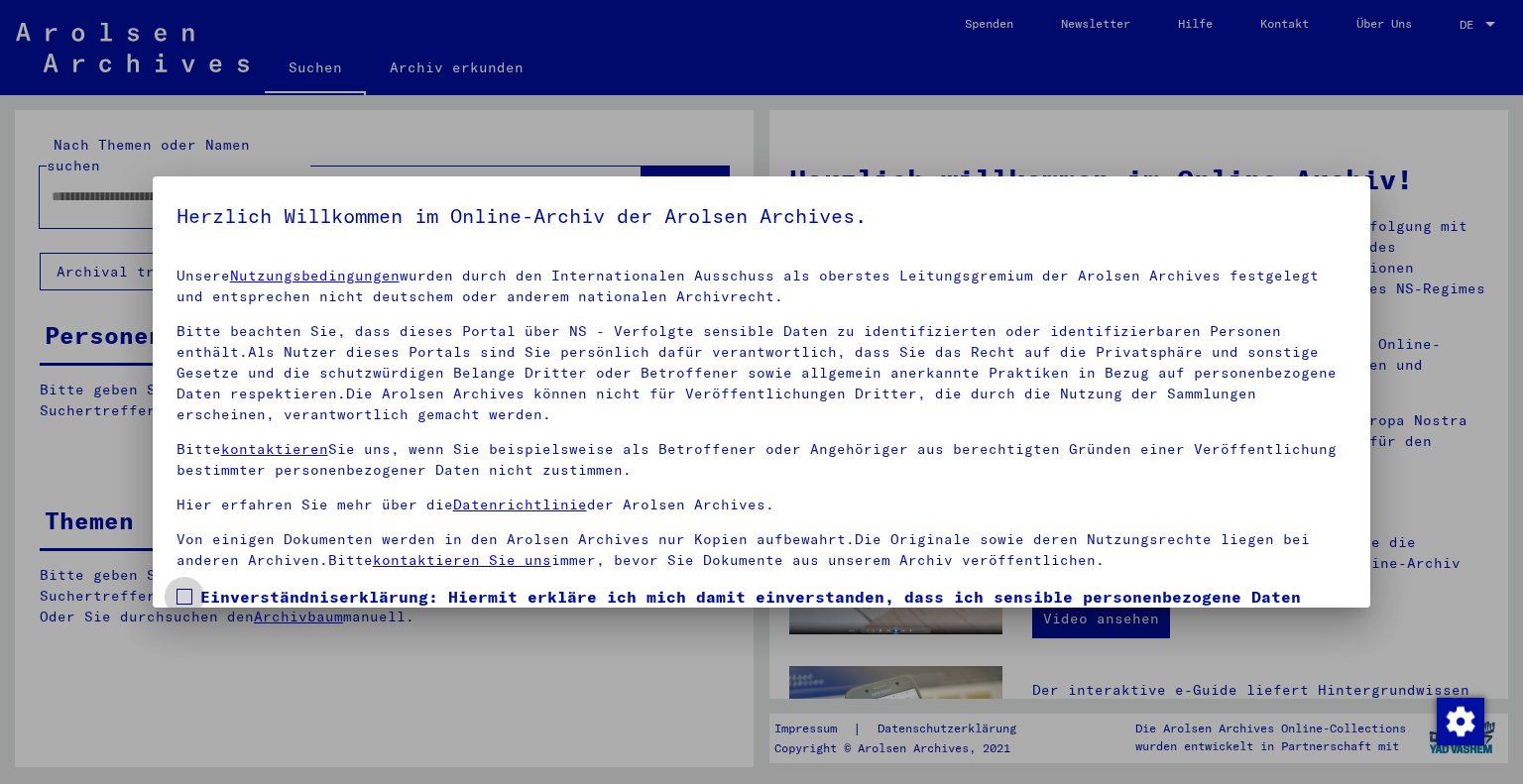 click on "Einverständniserklärung: Hiermit erkläre ich mich damit einverstanden, dass ich sensible personenbezogene Daten ausschließlich für wissenschaftliche Zwecke und in Übereinstimmung mit den geltenden nationalen Gesetzen und Bestimmungen nutze. Mir ist bewusst, dass ein Verstoß gegen diese Gesetze und/oder Bestimmungen strafrechtliche Konsequenzen nach sich ziehen kann." at bounding box center [773, 632] 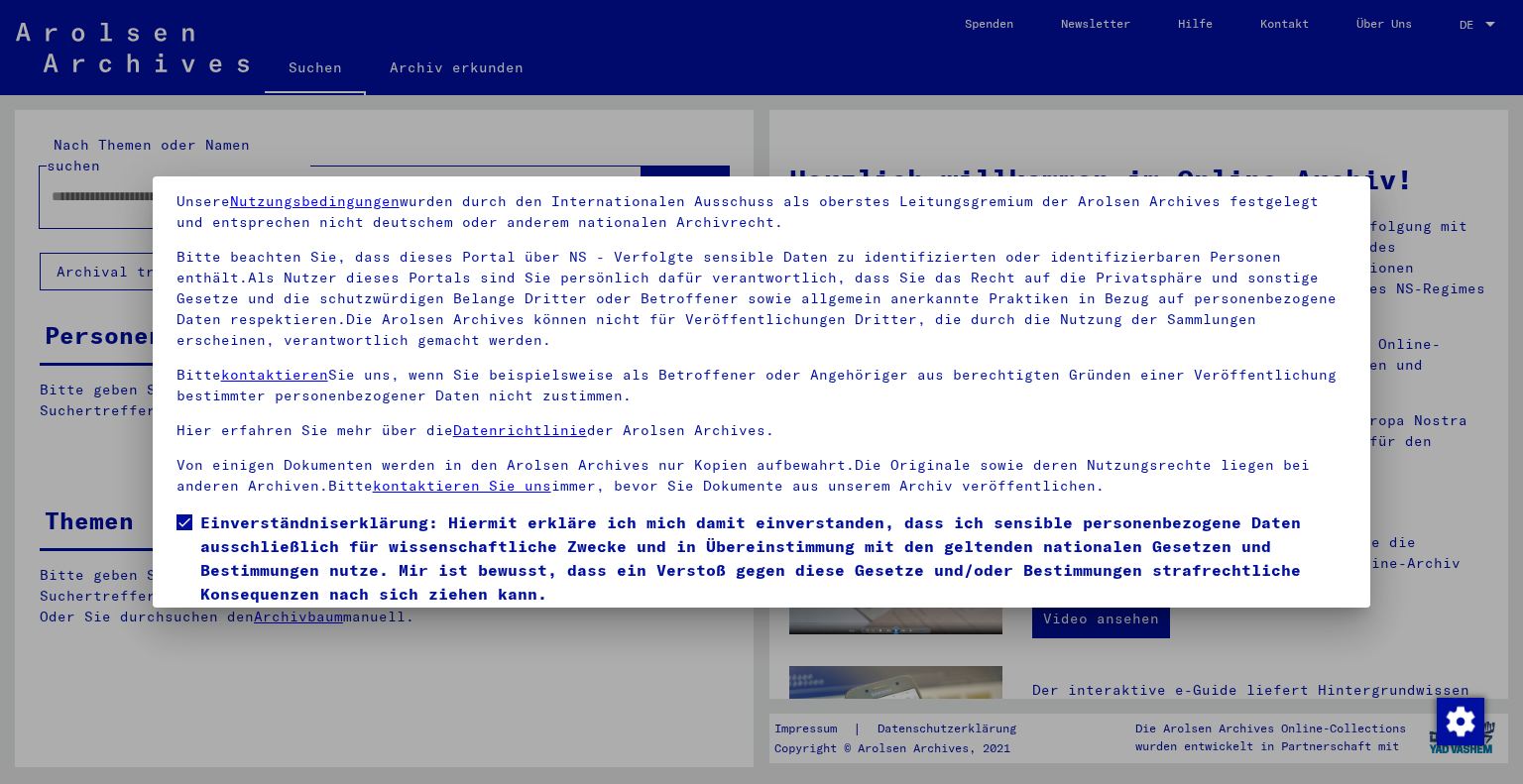 scroll, scrollTop: 143, scrollLeft: 0, axis: vertical 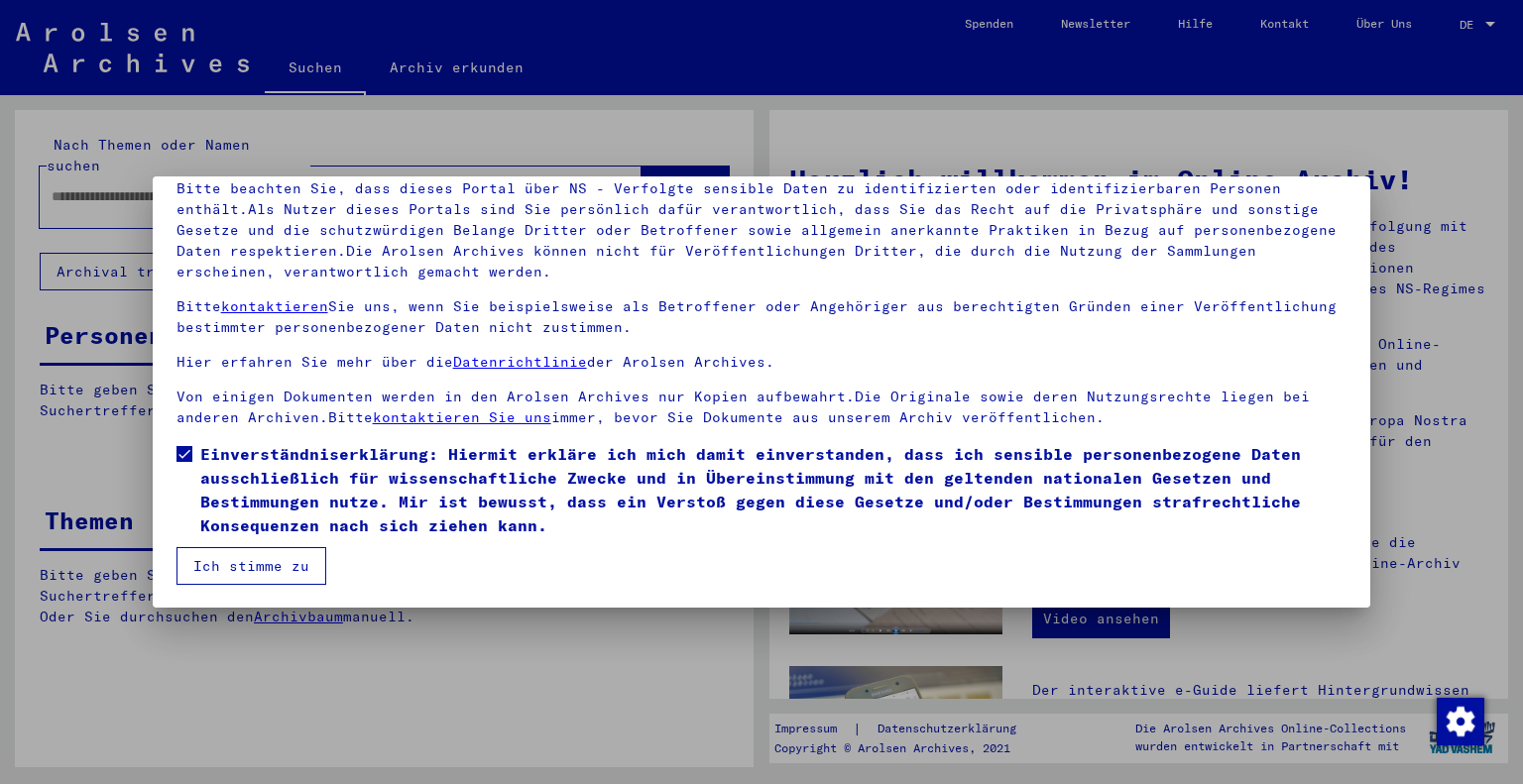 click on "Ich stimme zu" at bounding box center [251, 566] 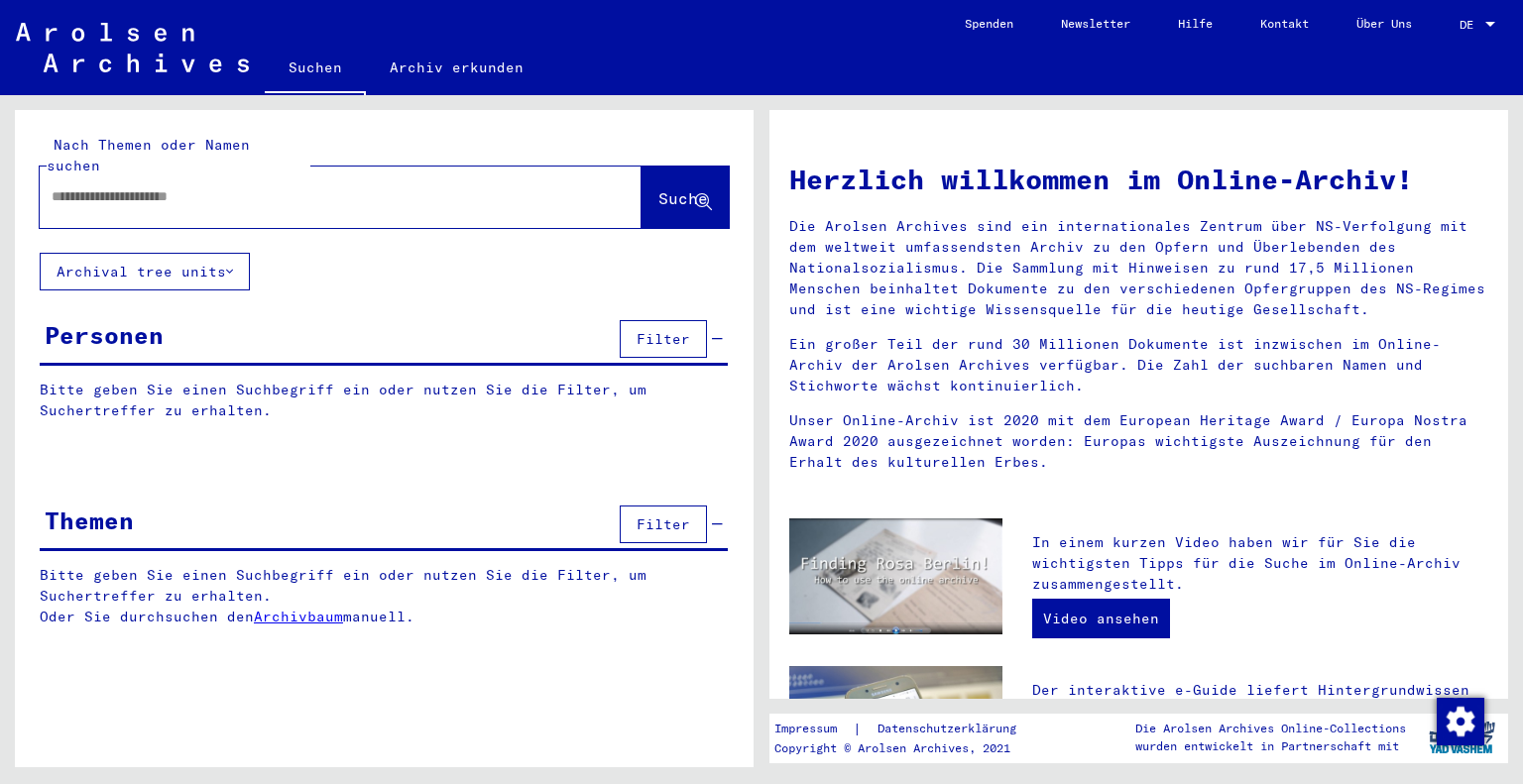click 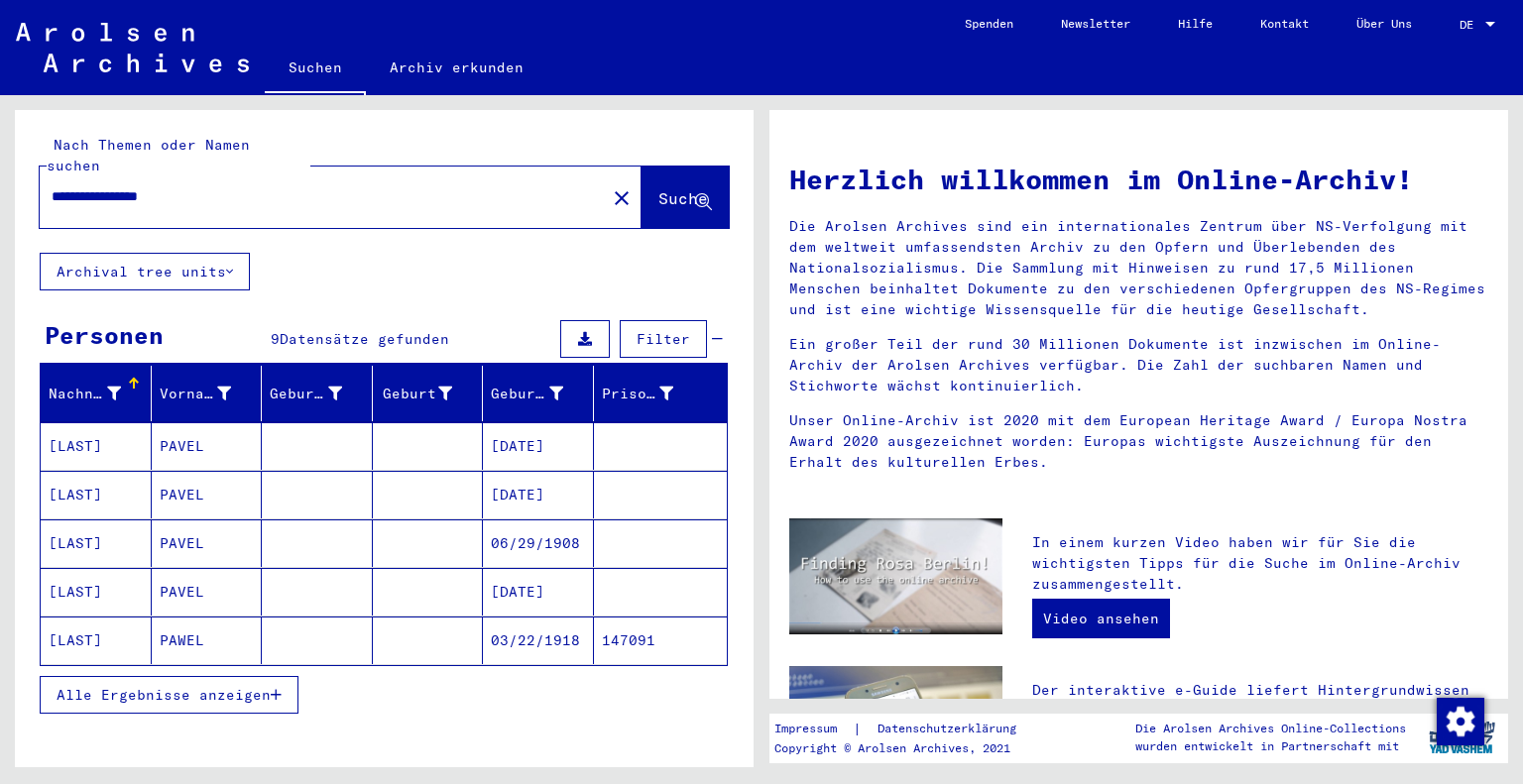 click on "Alle Ergebnisse anzeigen" at bounding box center [169, 695] 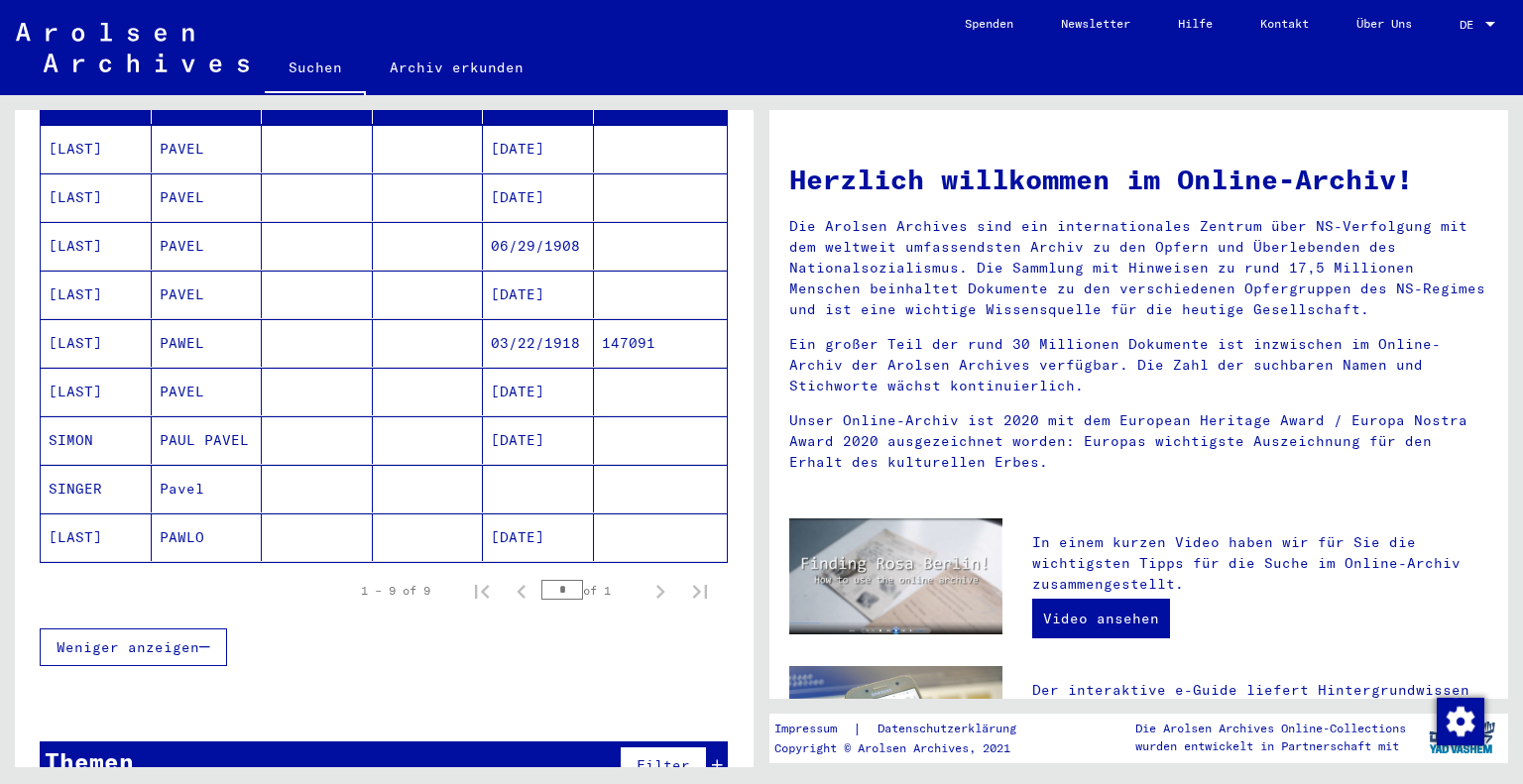 scroll, scrollTop: 198, scrollLeft: 0, axis: vertical 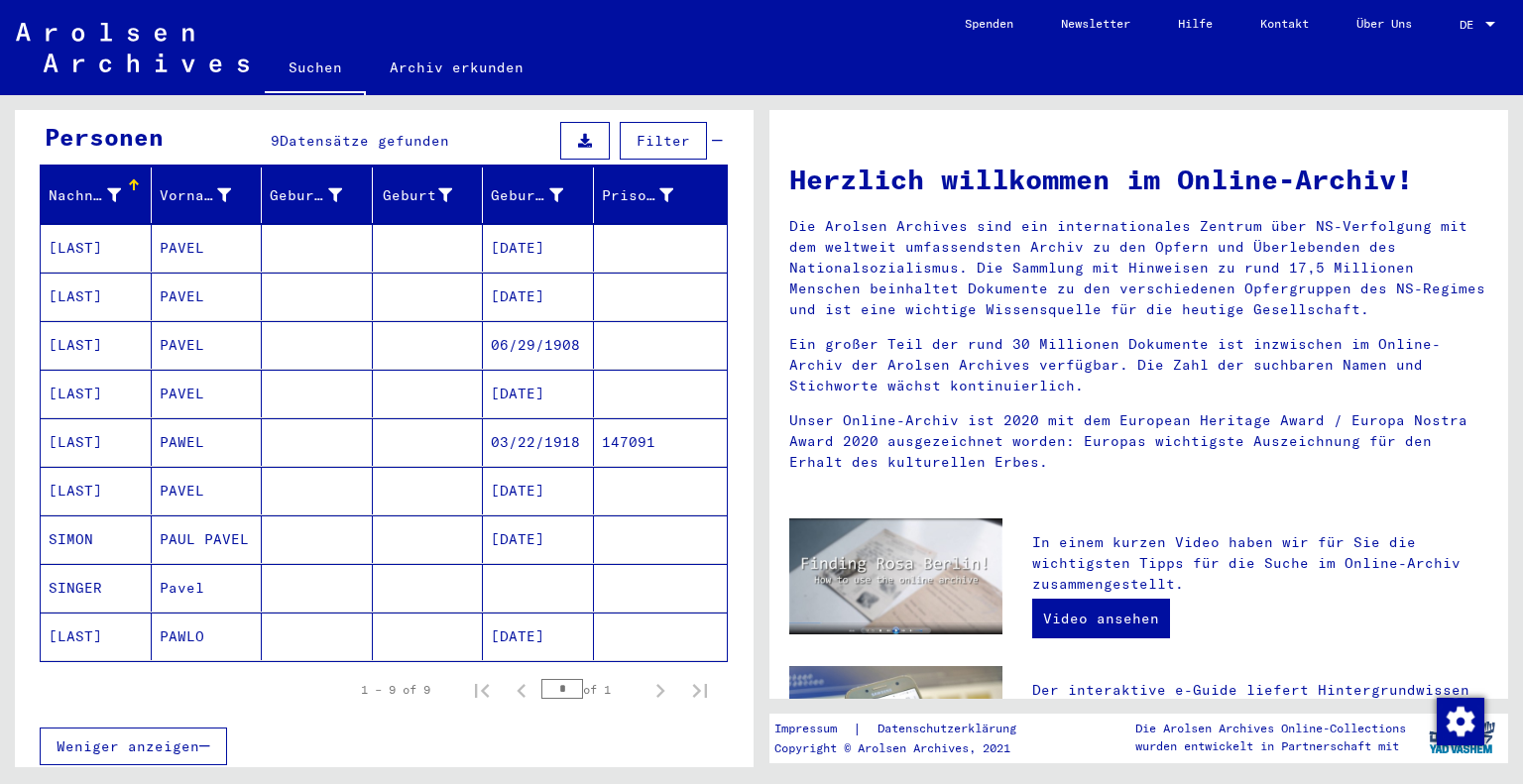click on "[LAST]" at bounding box center (96, 442) 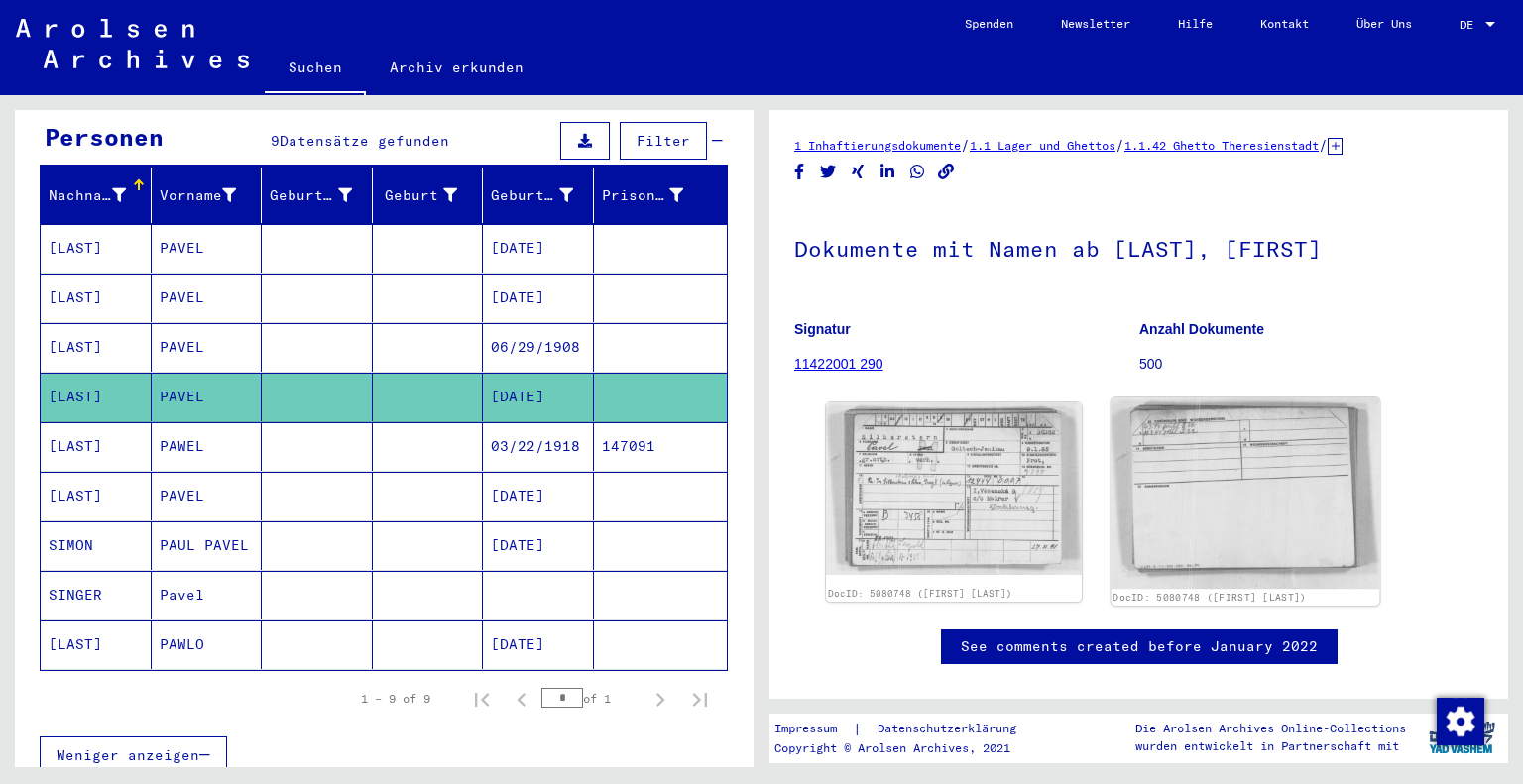 scroll, scrollTop: 0, scrollLeft: 0, axis: both 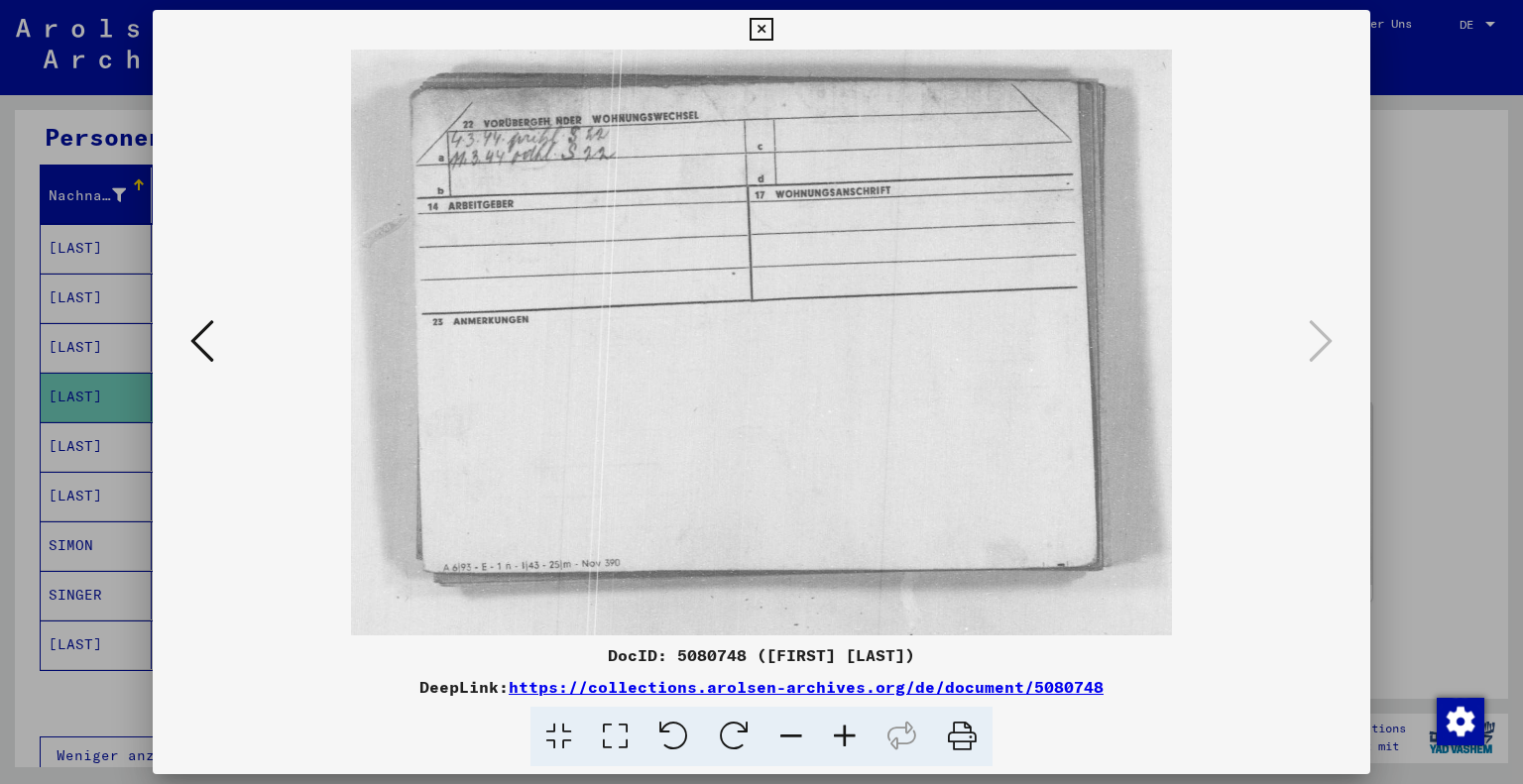 click at bounding box center [202, 341] 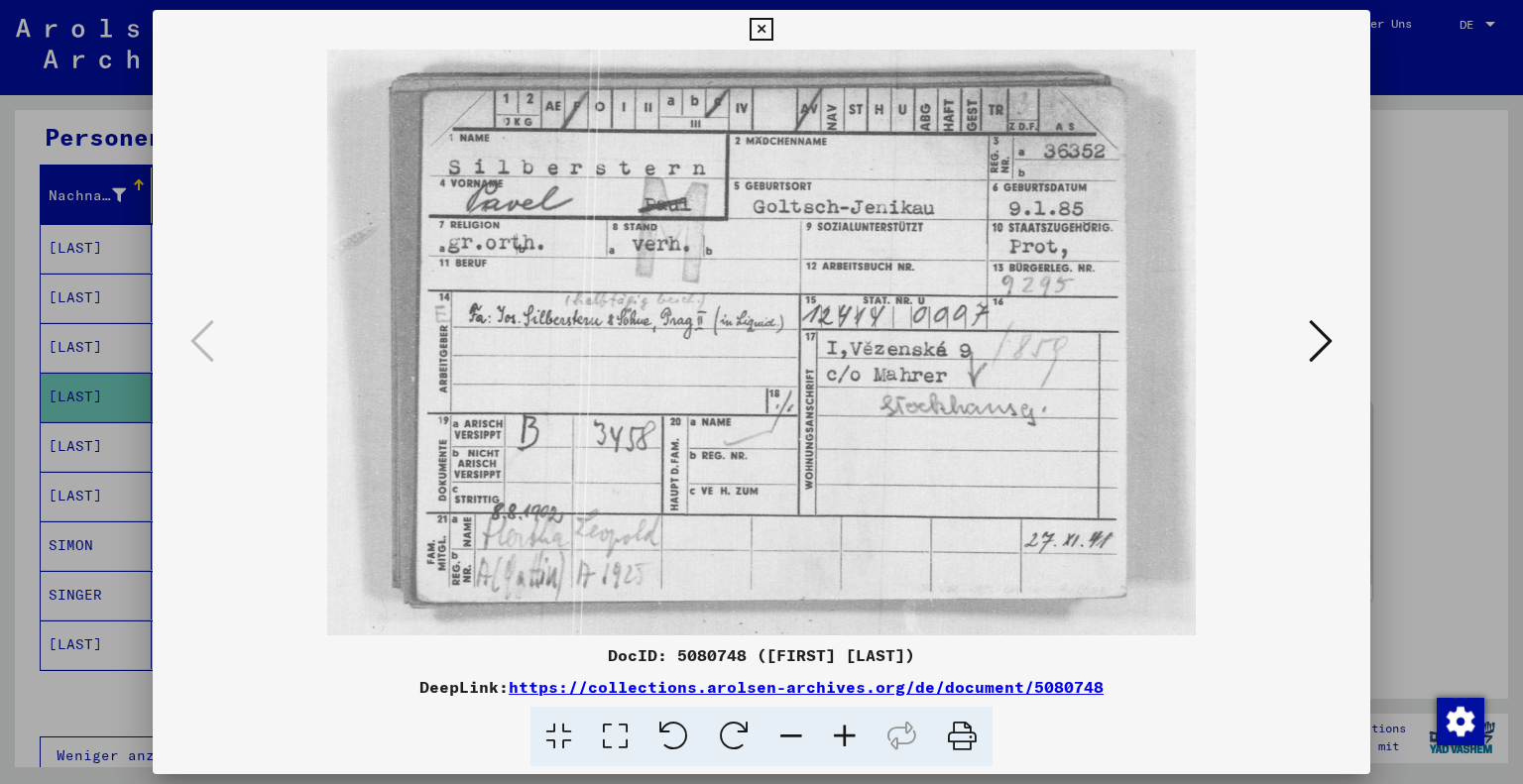 click at bounding box center [761, 30] 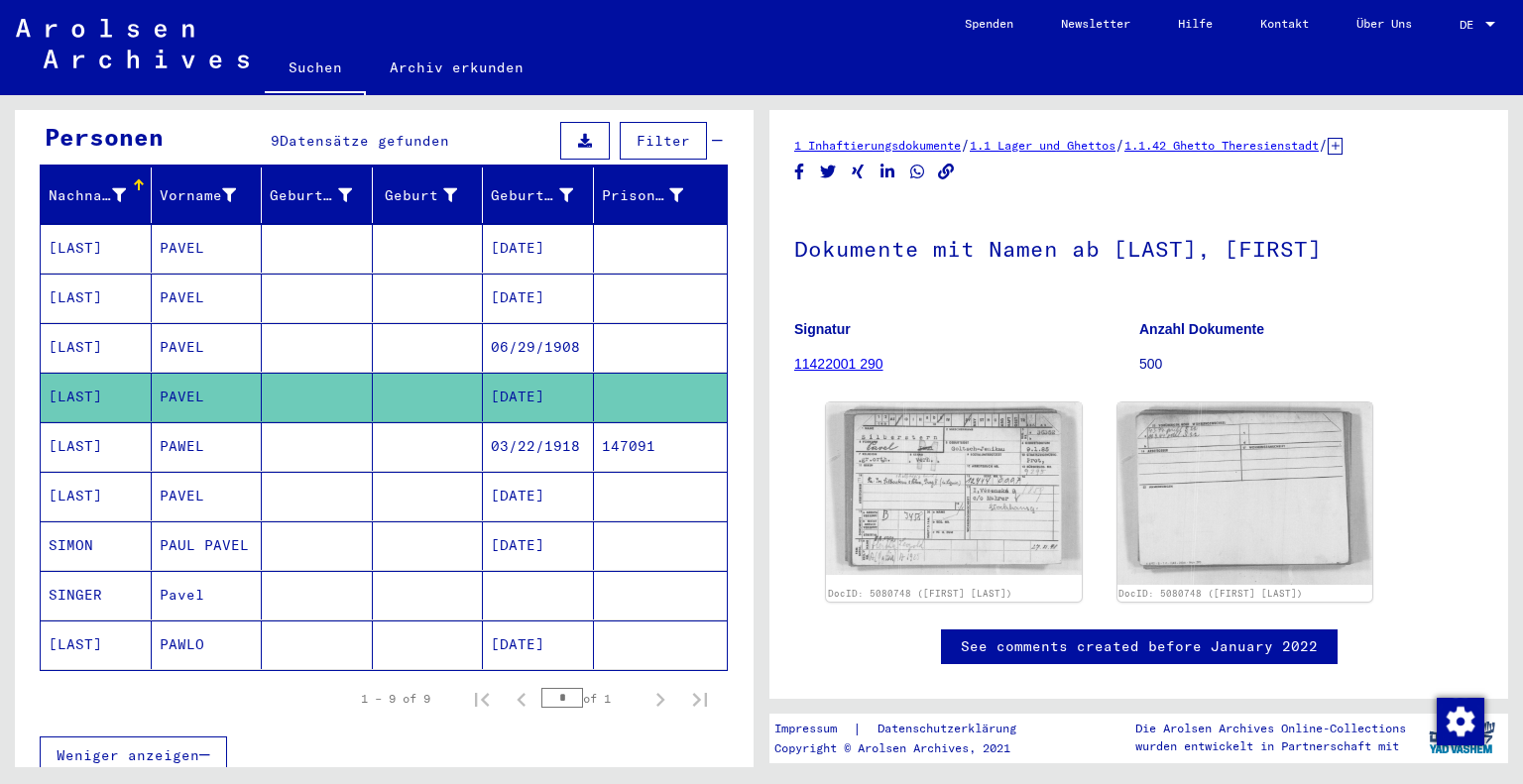 scroll, scrollTop: 0, scrollLeft: 0, axis: both 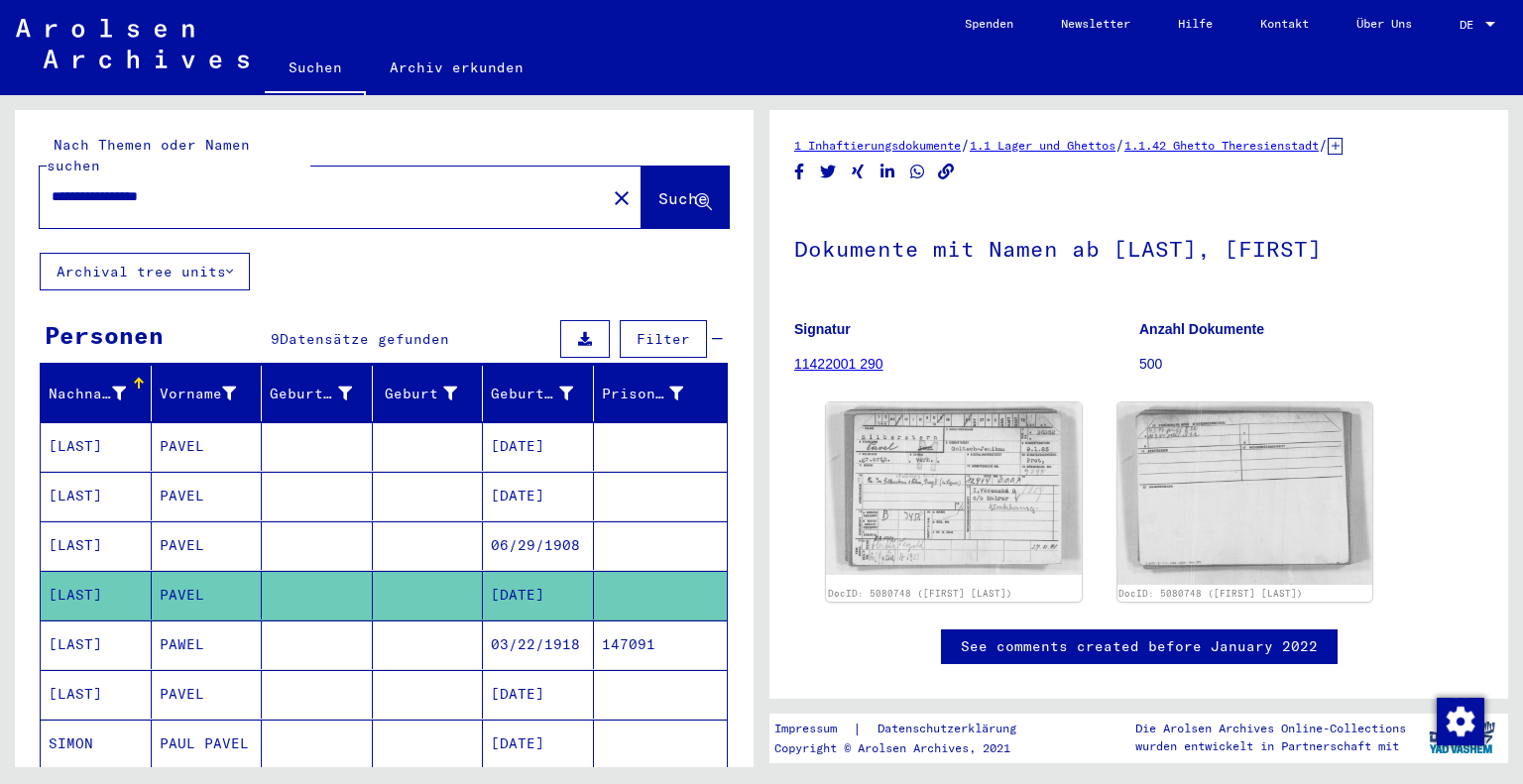 click on "**********" at bounding box center (322, 196) 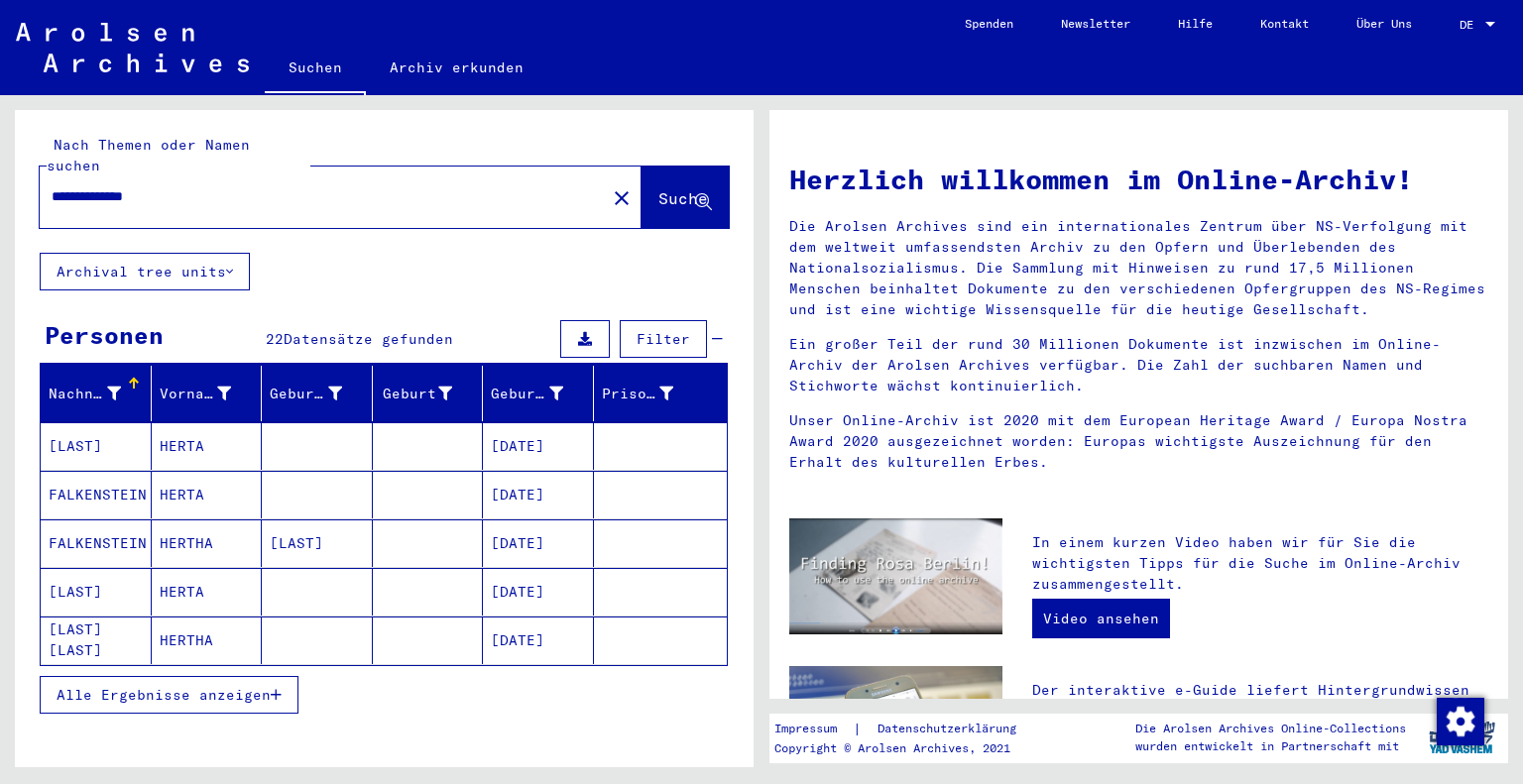 click on "Alle Ergebnisse anzeigen" at bounding box center [164, 695] 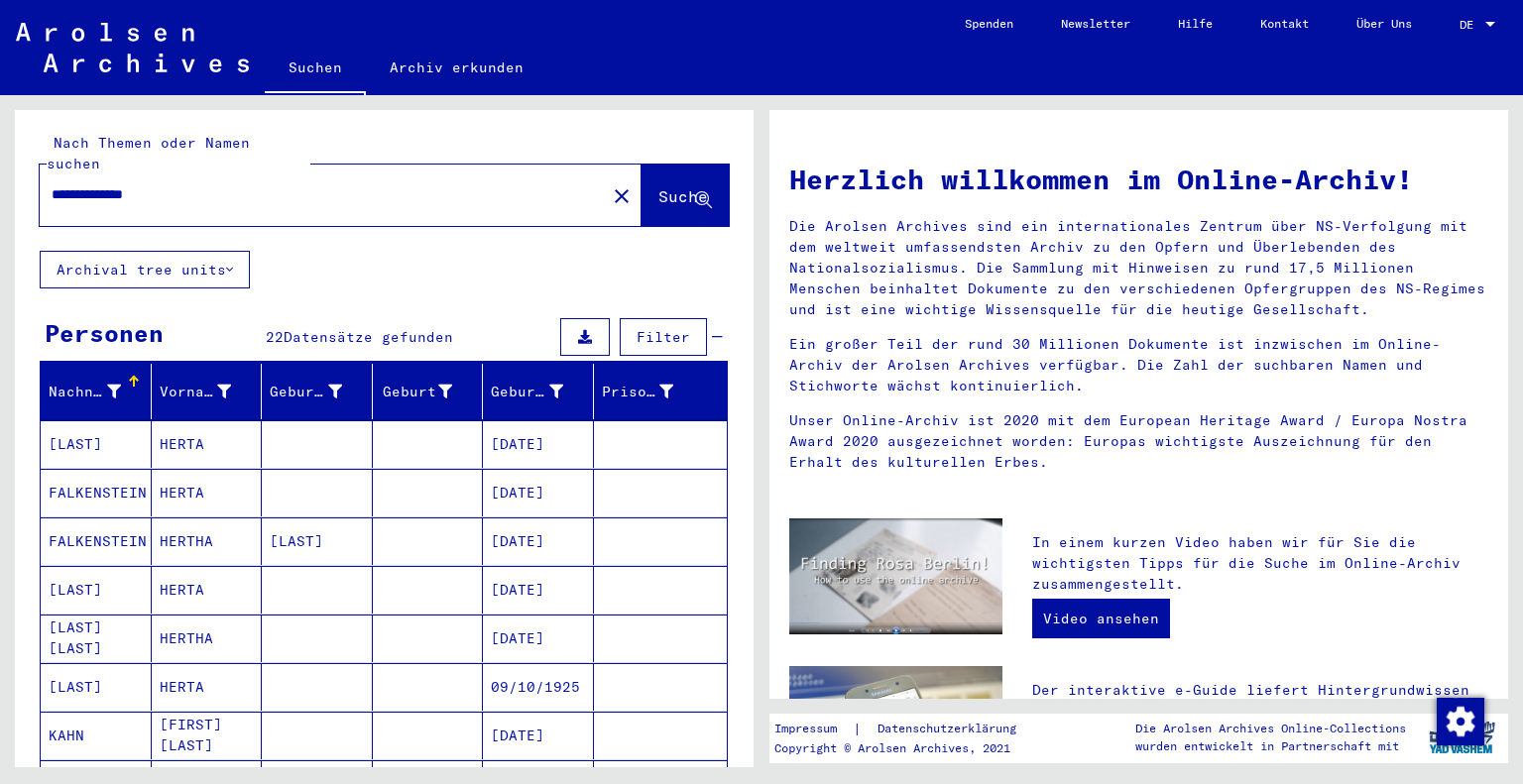scroll, scrollTop: 0, scrollLeft: 0, axis: both 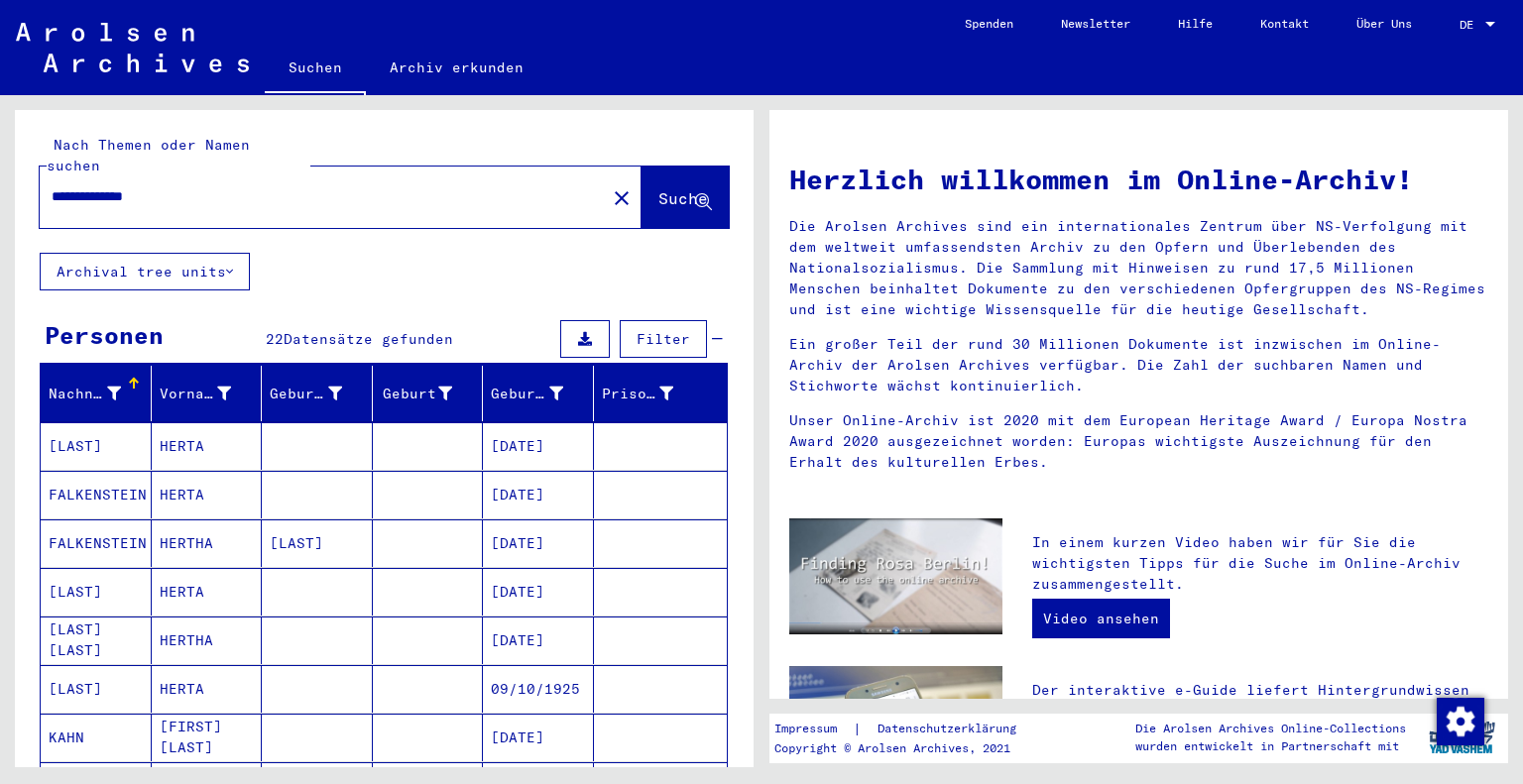 click on "**********" at bounding box center [316, 196] 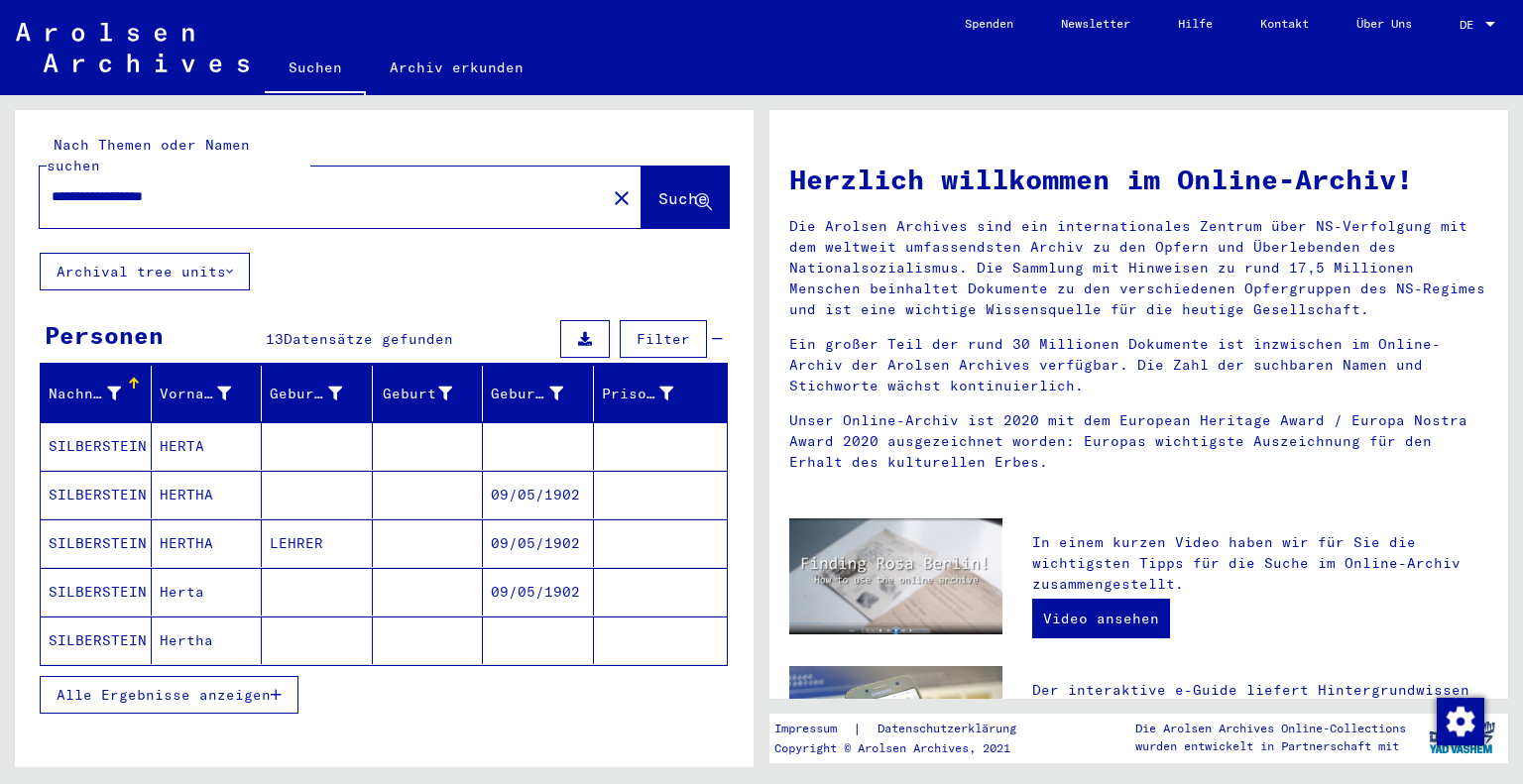 click on "Alle Ergebnisse anzeigen" at bounding box center [164, 695] 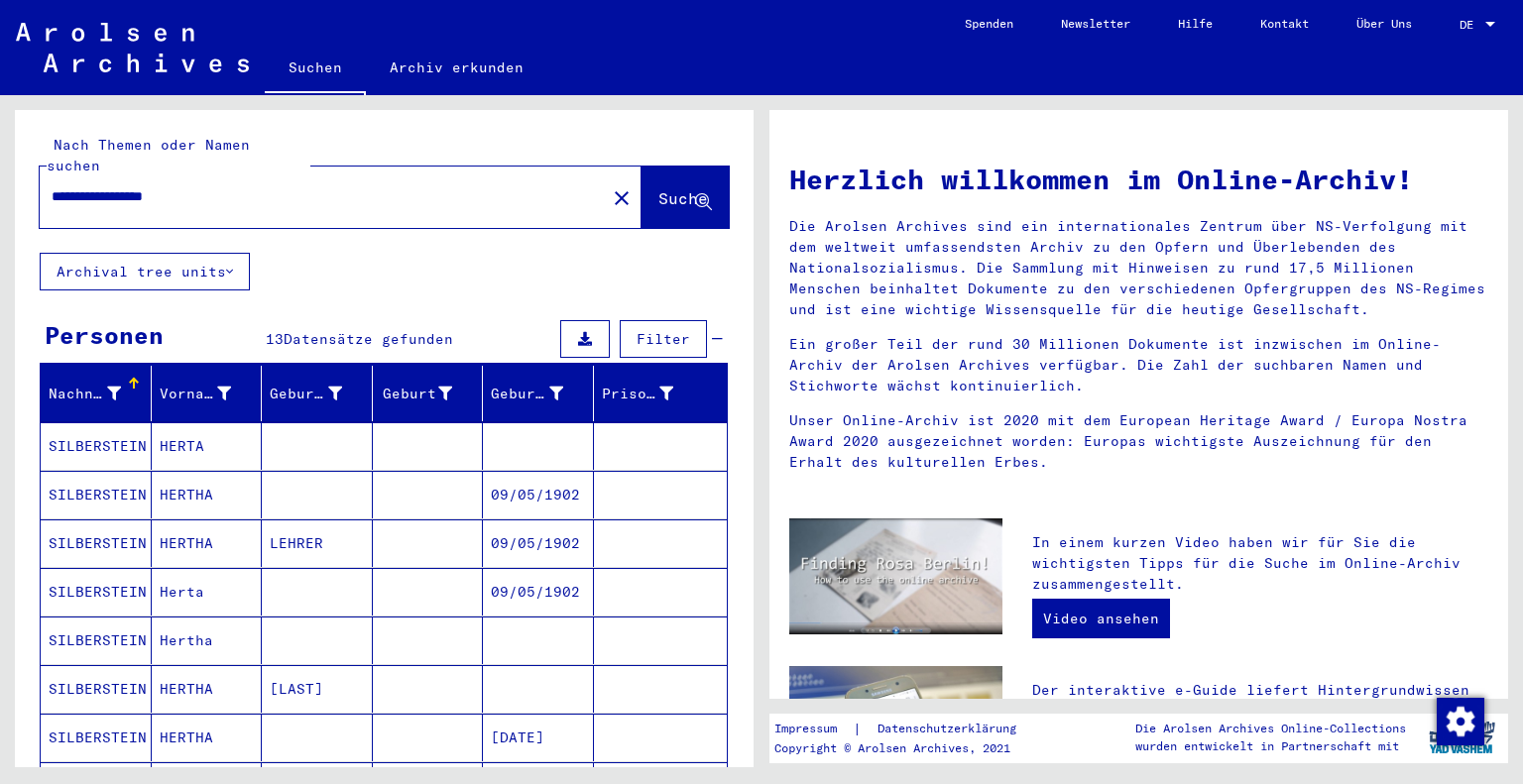 click on "SILBERSTEIN" at bounding box center [96, 543] 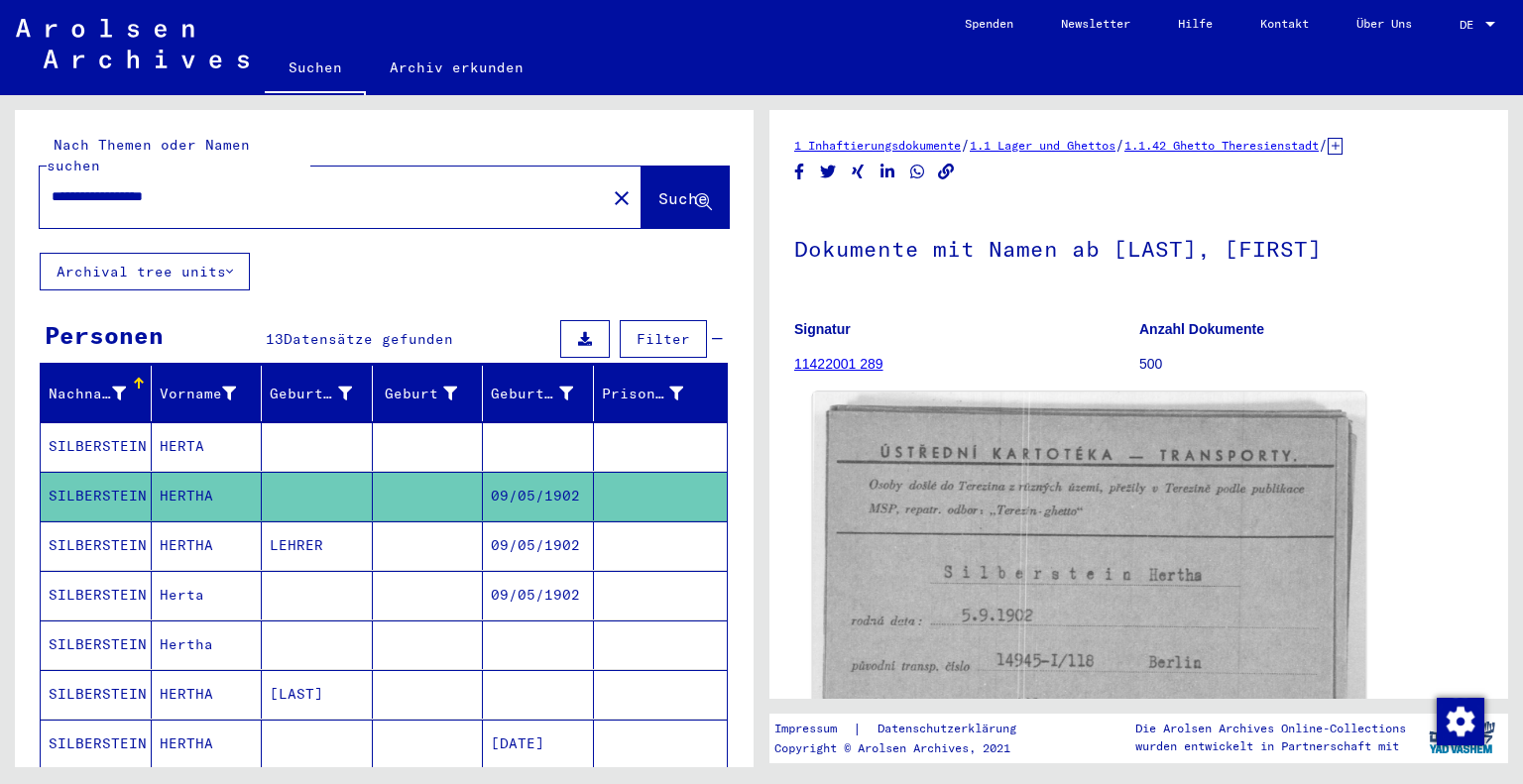 scroll, scrollTop: 0, scrollLeft: 0, axis: both 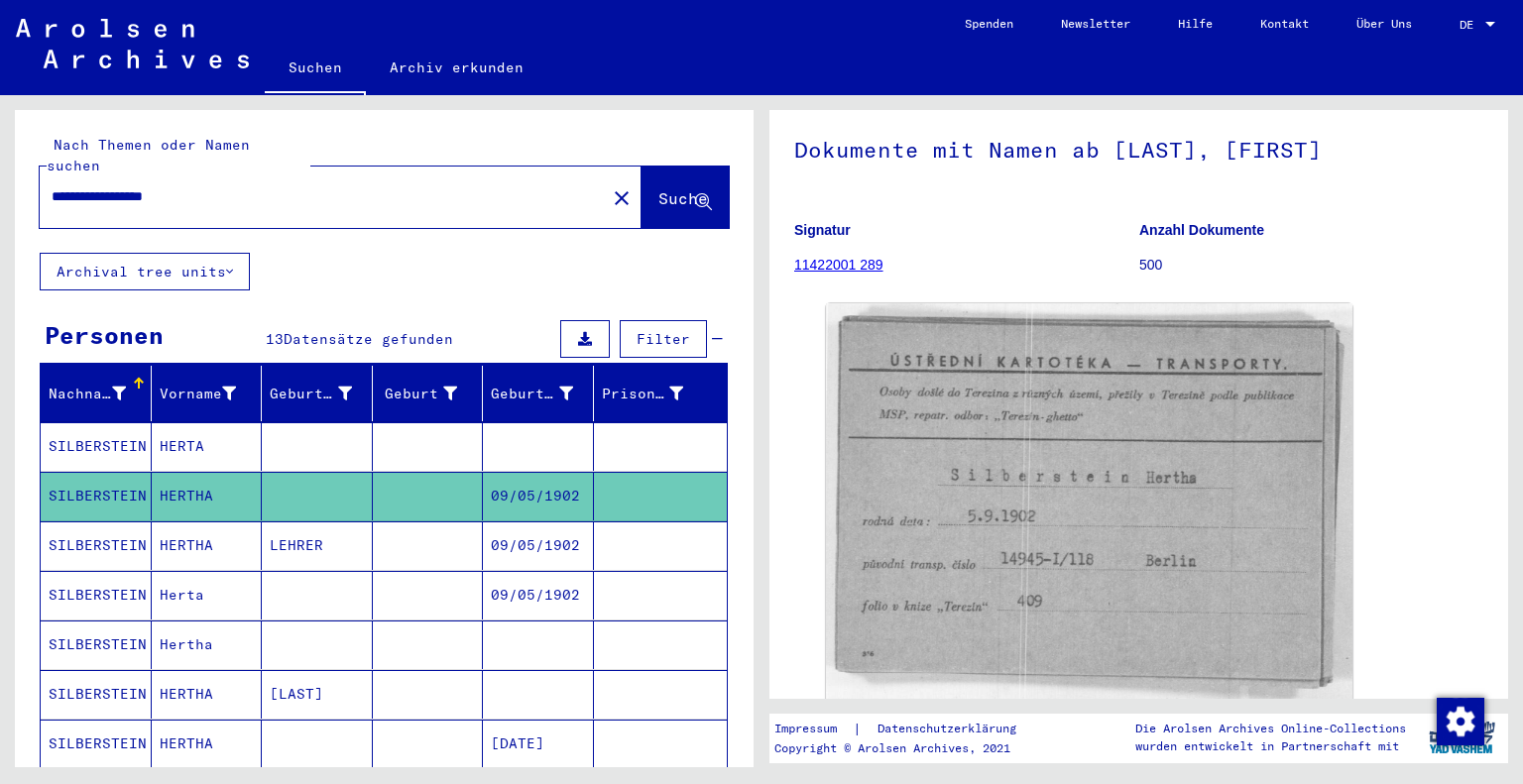 click on "09/05/1902" at bounding box center (538, 595) 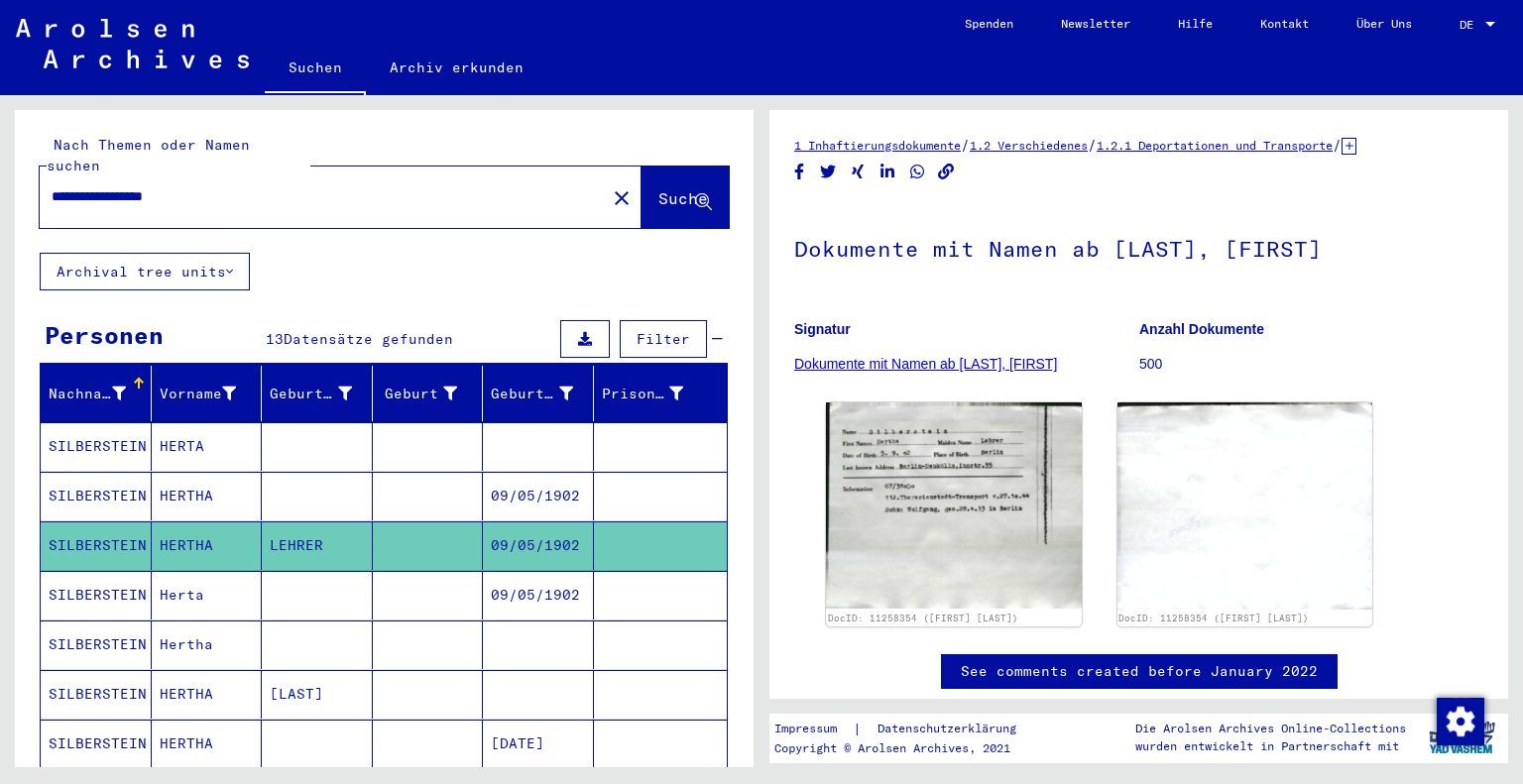 scroll, scrollTop: 0, scrollLeft: 0, axis: both 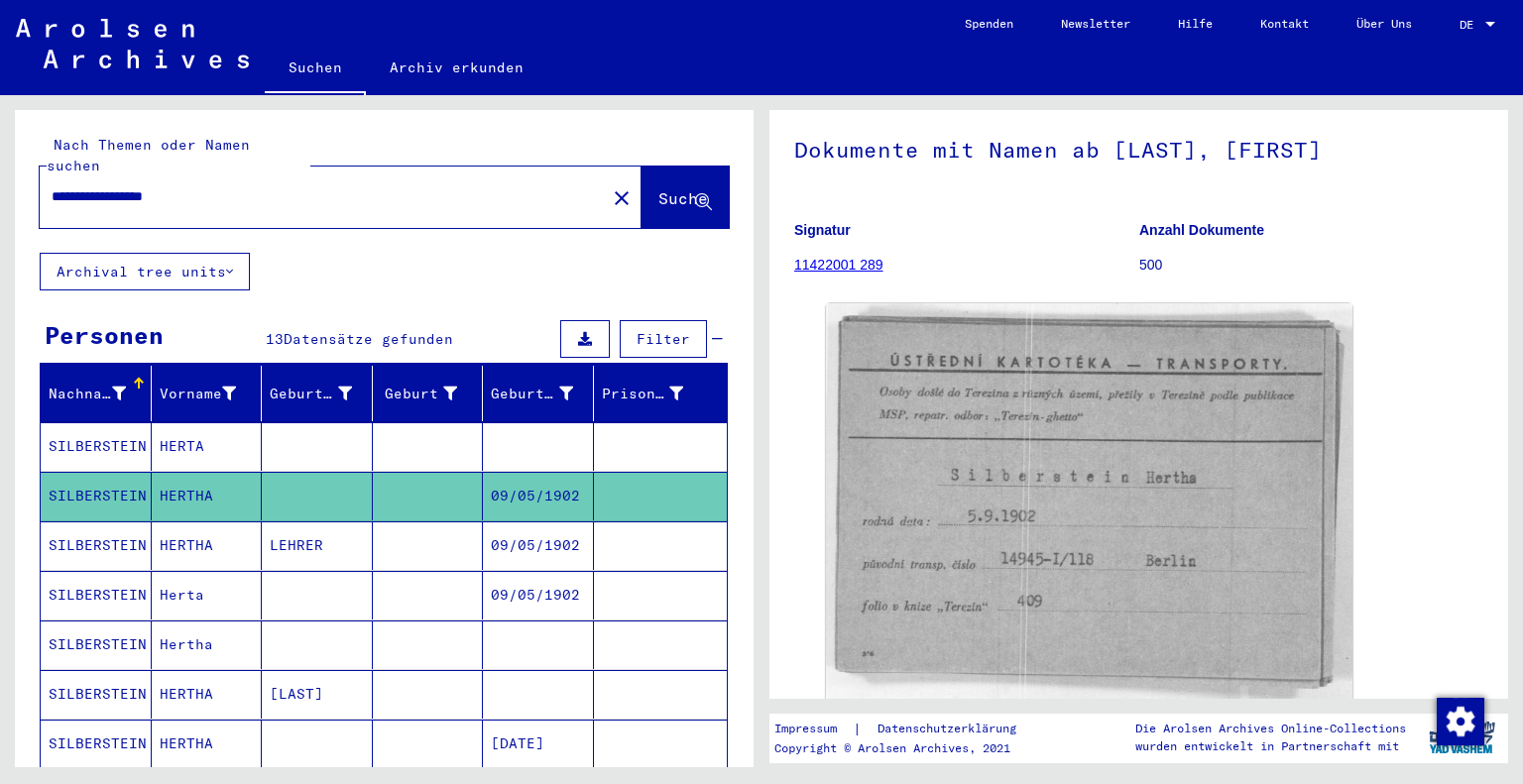 click at bounding box center (317, 644) 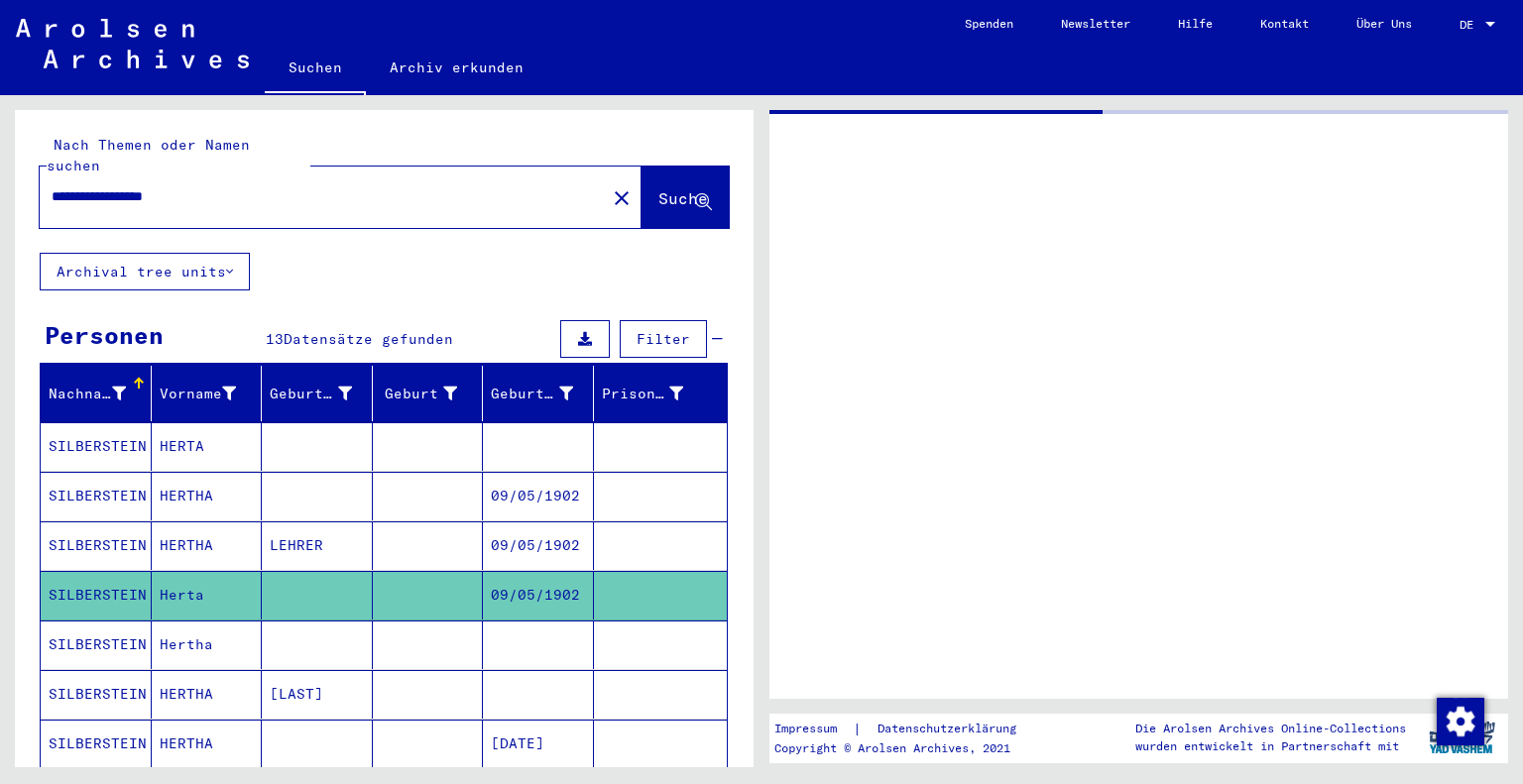 scroll, scrollTop: 0, scrollLeft: 0, axis: both 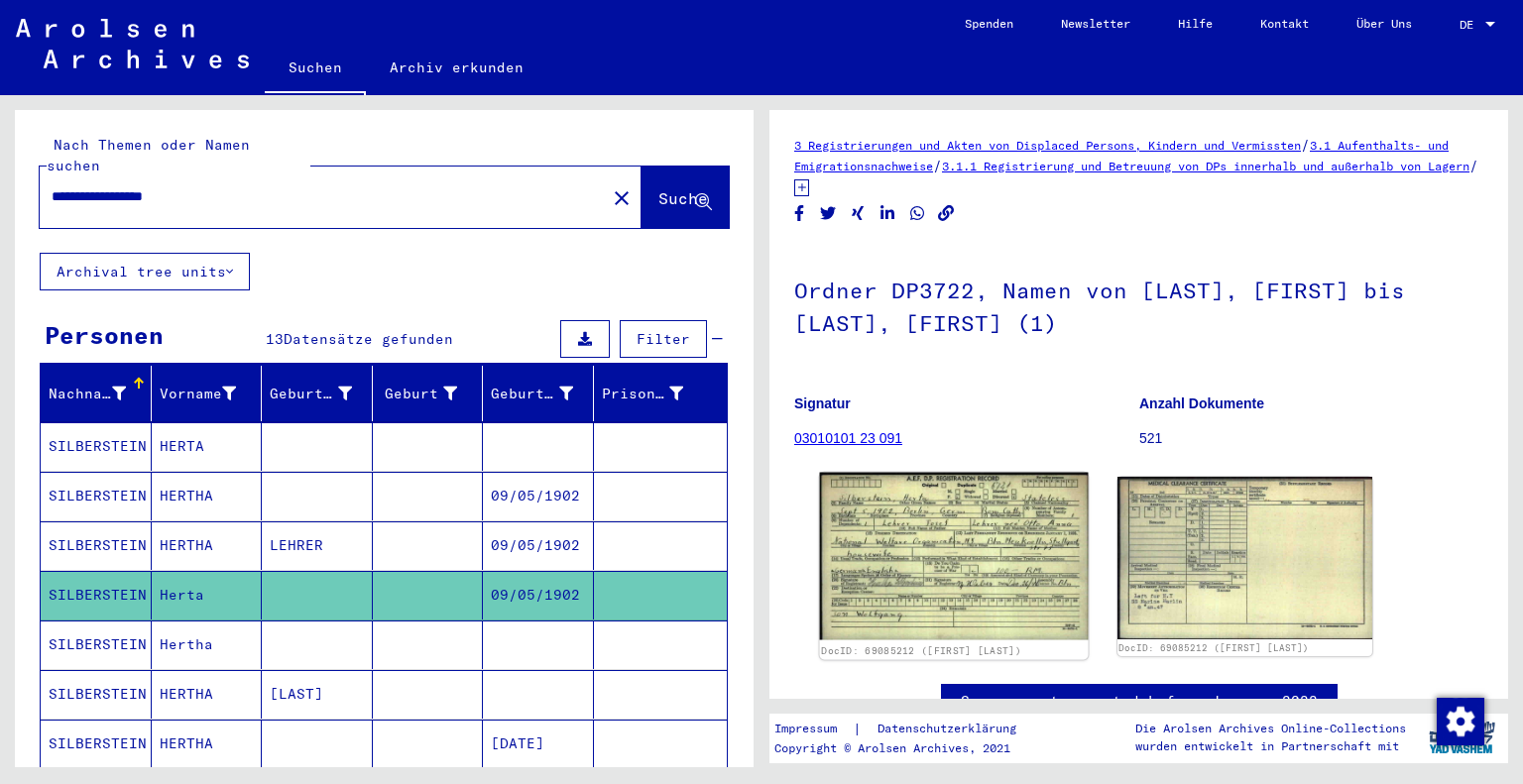 click 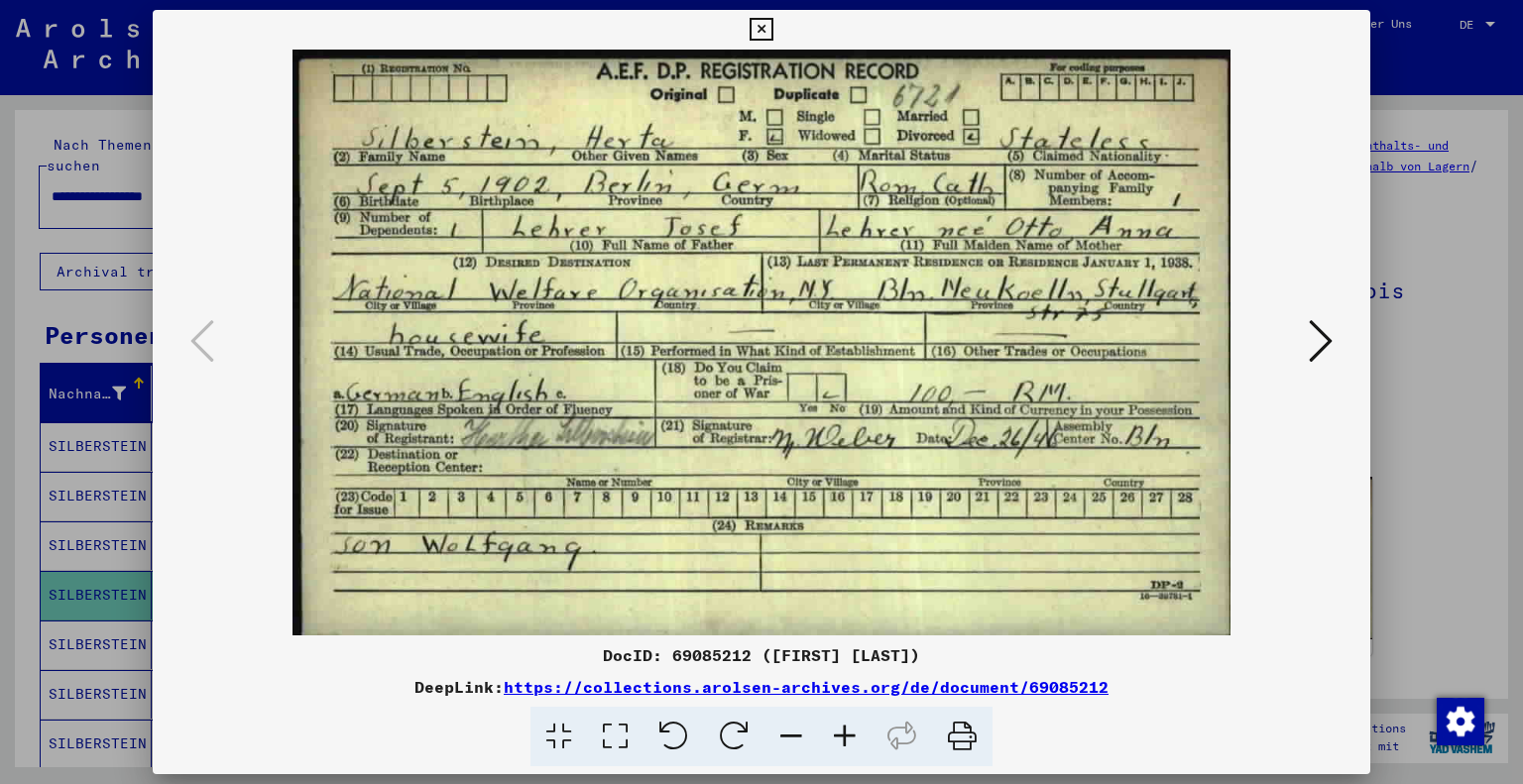 click at bounding box center [761, 30] 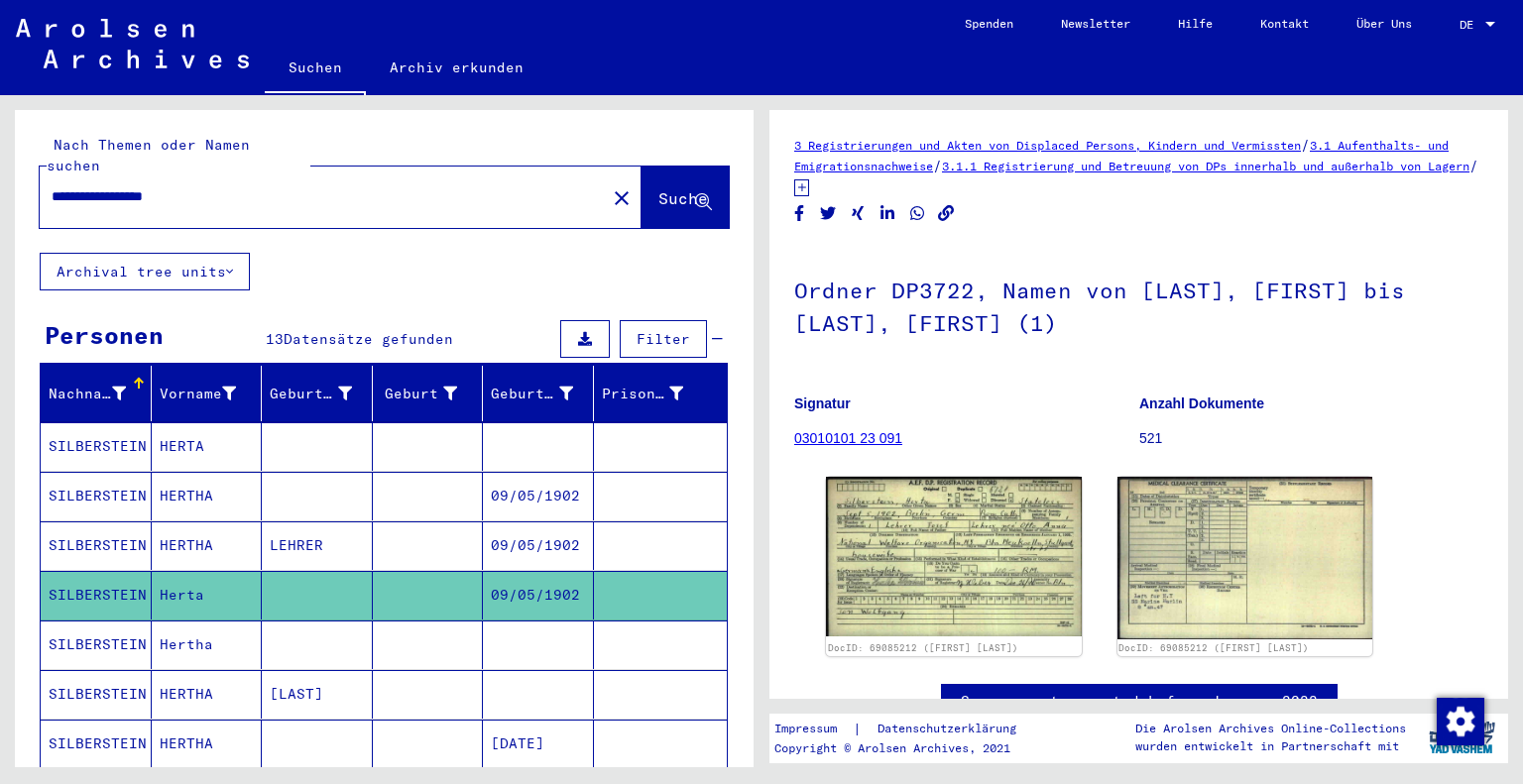 click at bounding box center [428, 545] 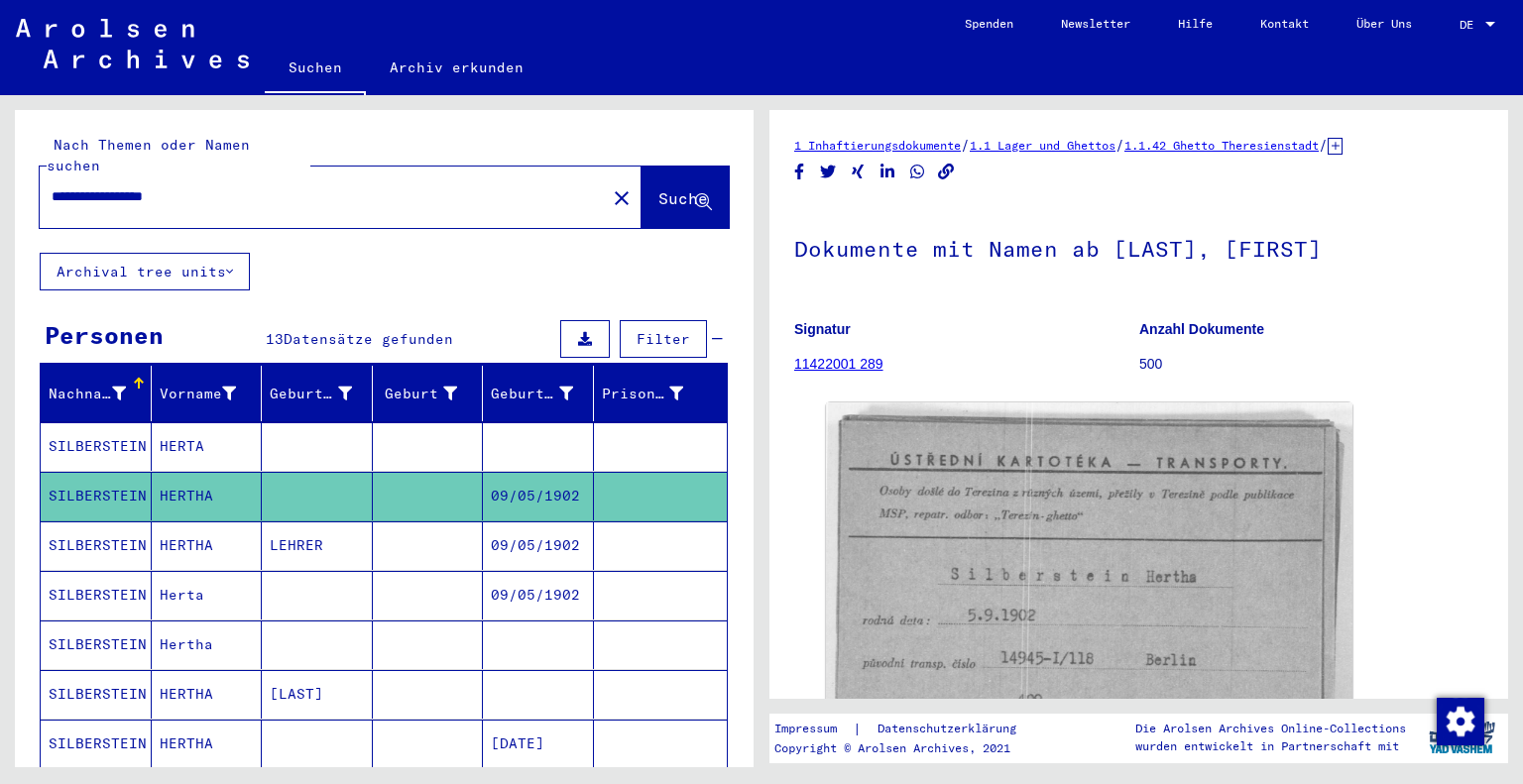 scroll, scrollTop: 0, scrollLeft: 0, axis: both 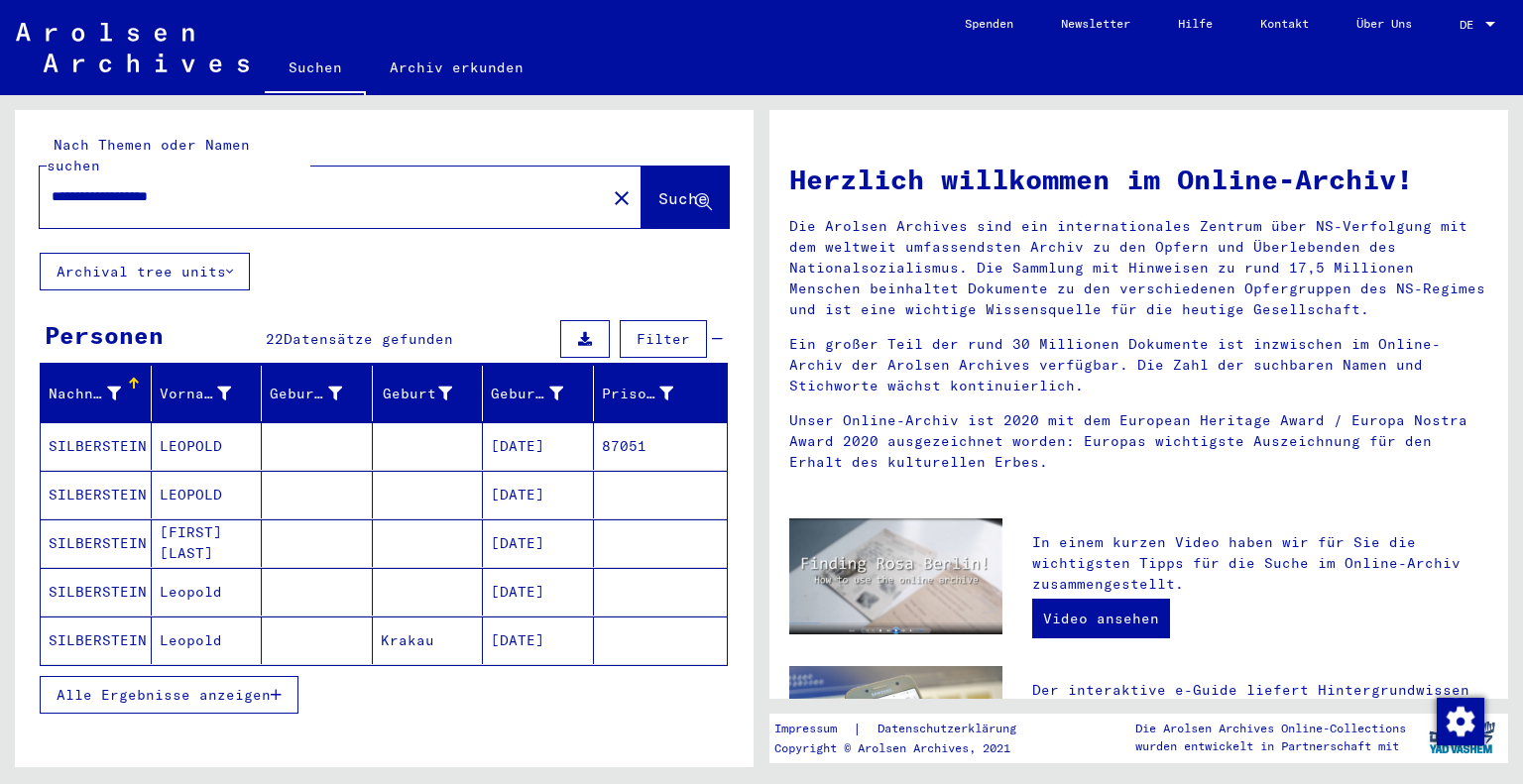 click on "Alle Ergebnisse anzeigen" at bounding box center (164, 695) 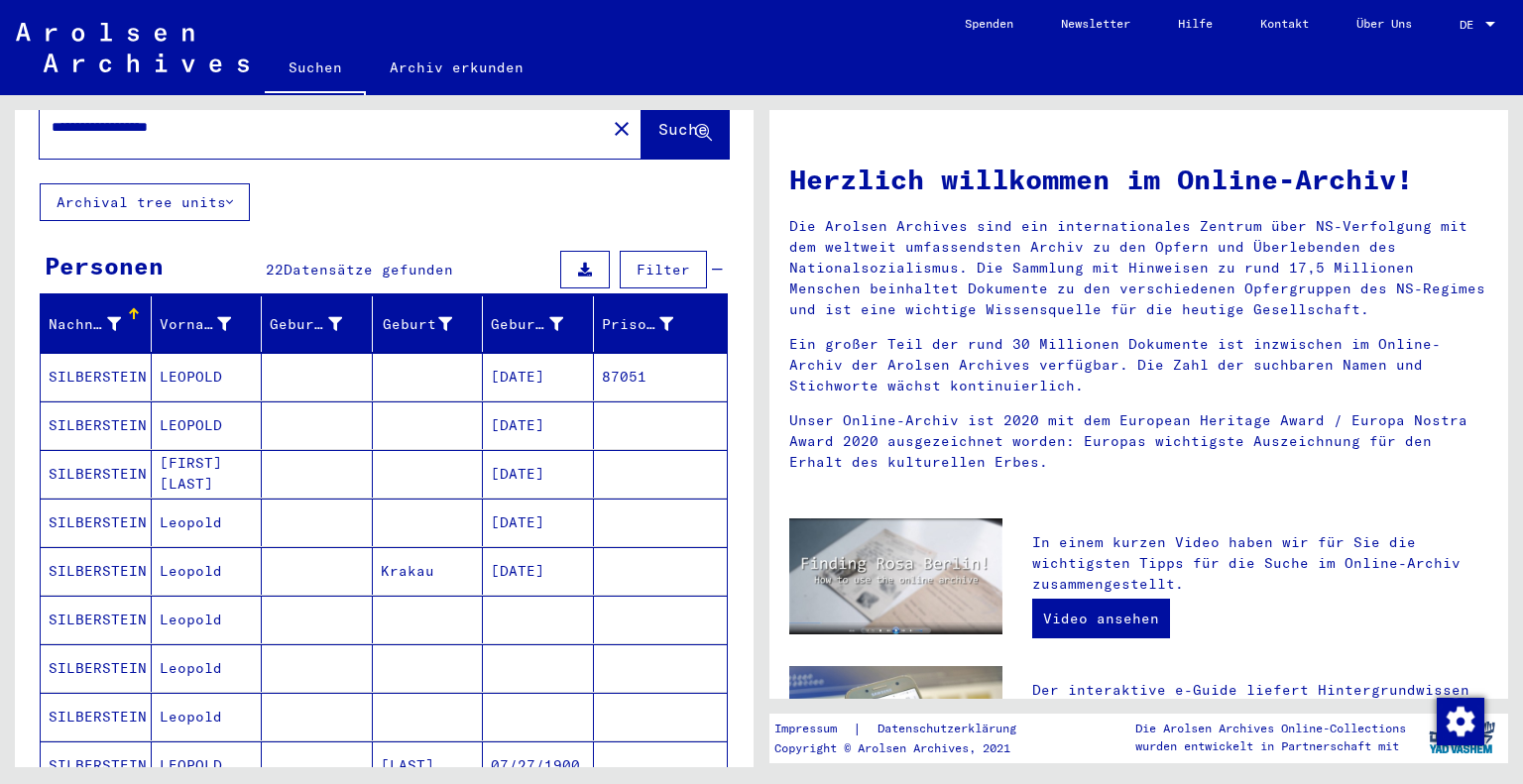 scroll, scrollTop: 0, scrollLeft: 0, axis: both 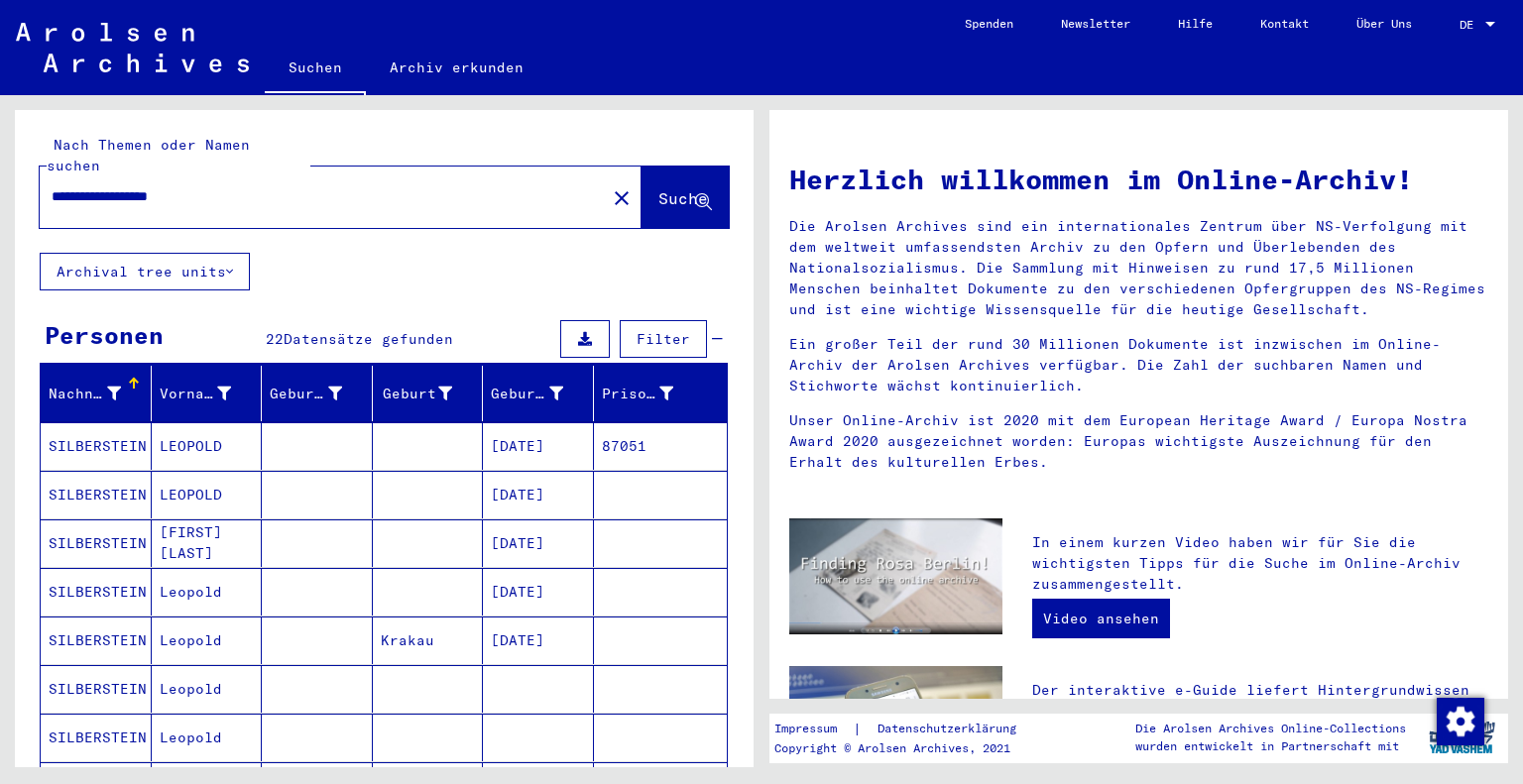 click on "**********" at bounding box center [316, 196] 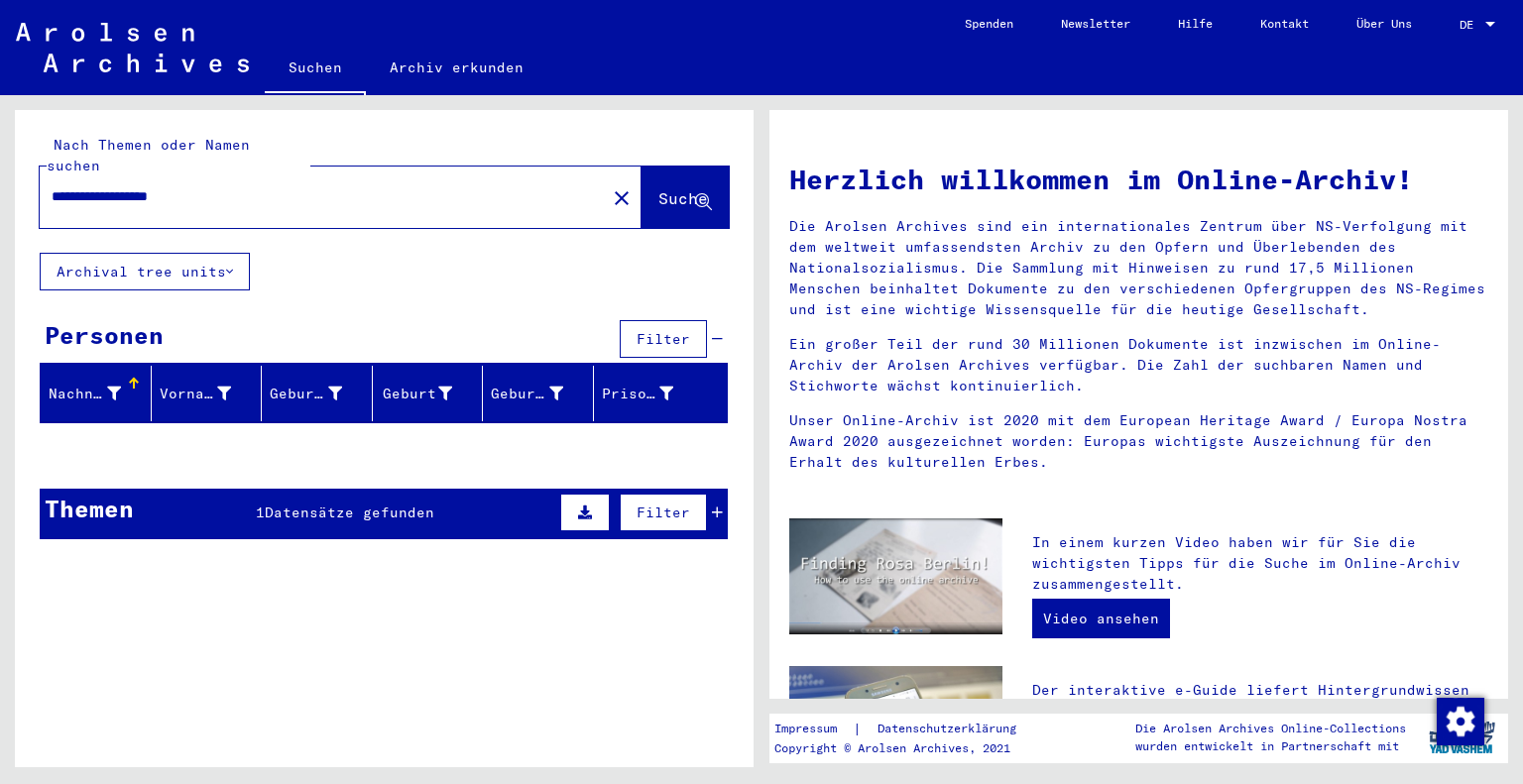 click on "**********" at bounding box center [316, 196] 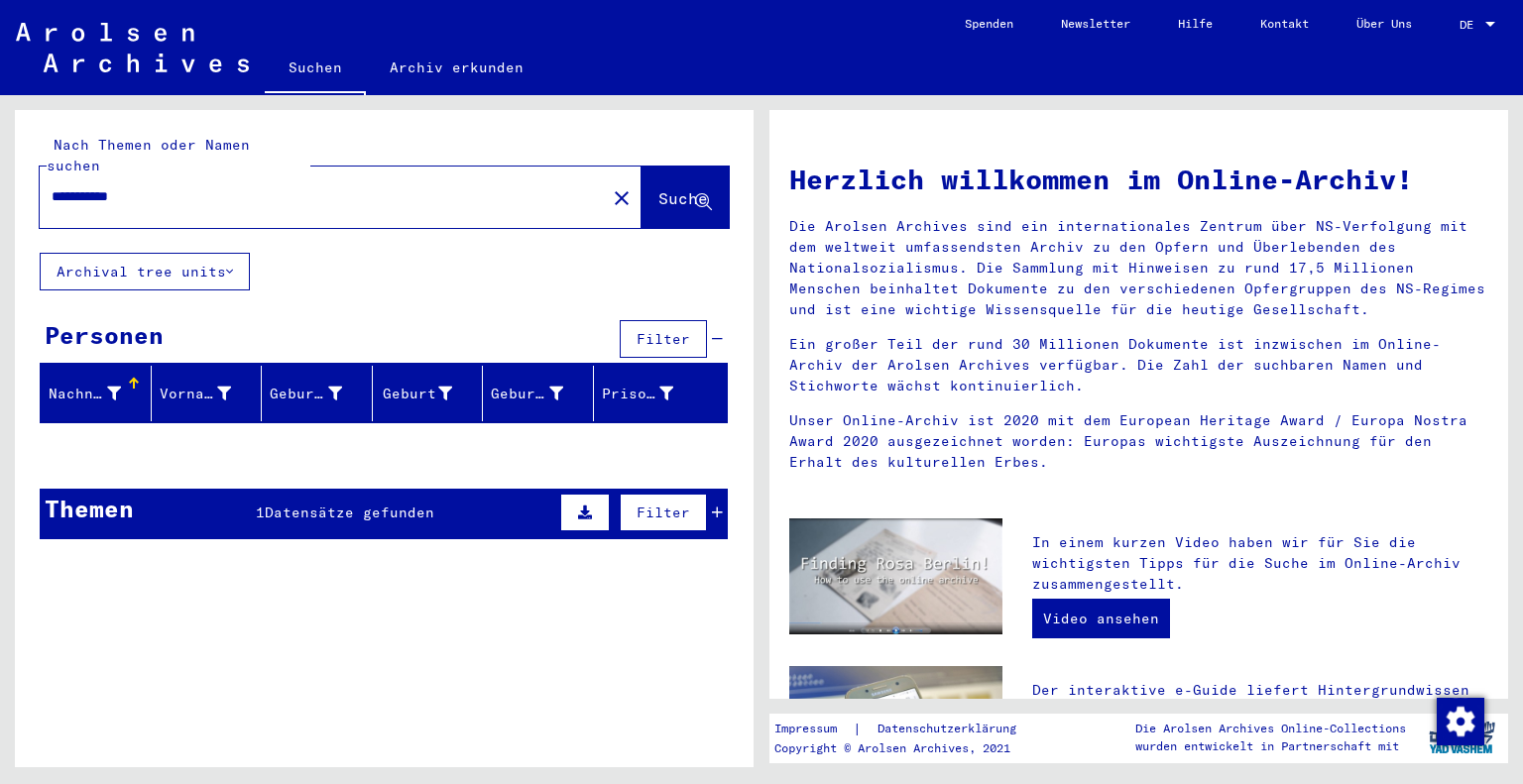 type on "**********" 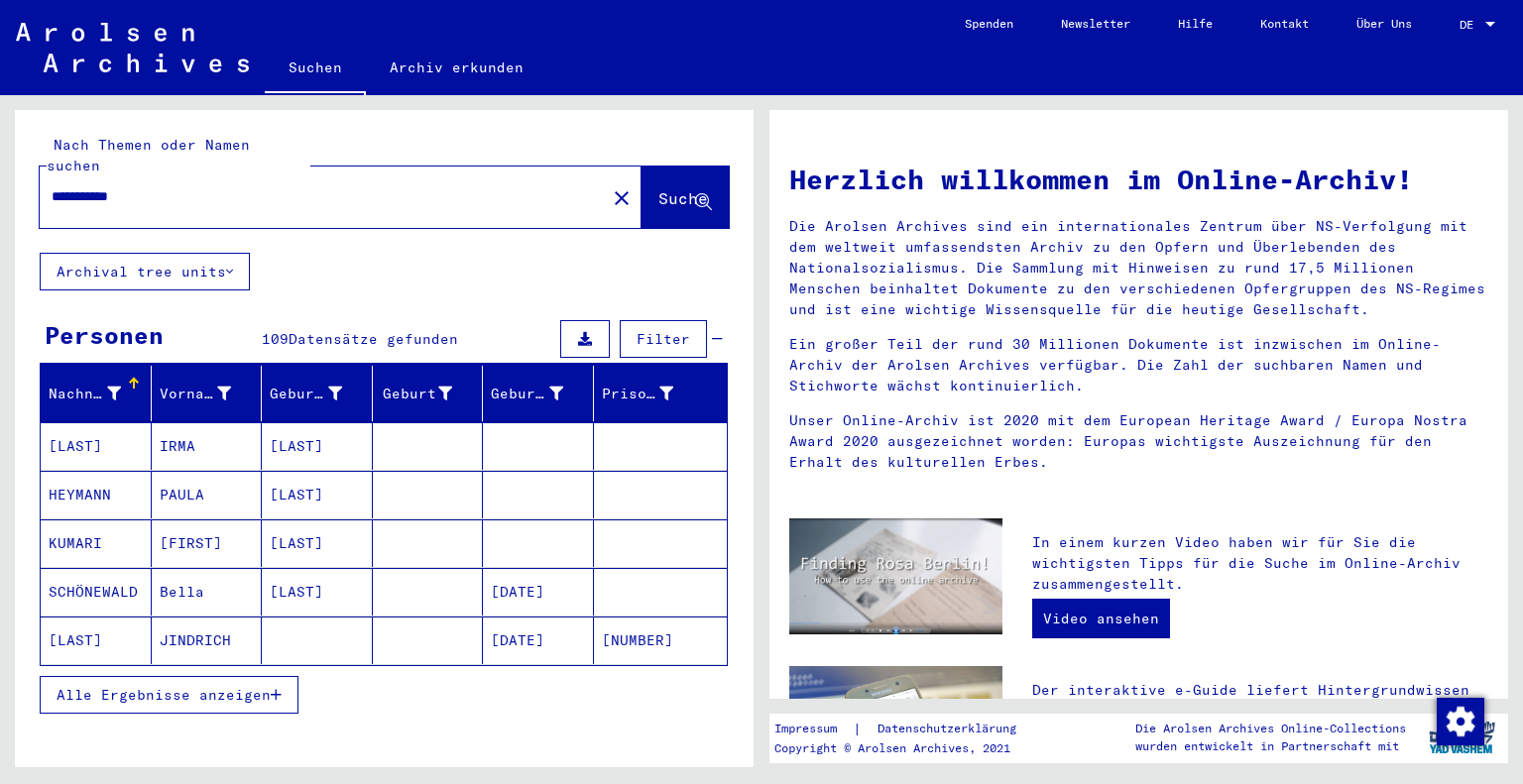 click on "Alle Ergebnisse anzeigen" at bounding box center (164, 695) 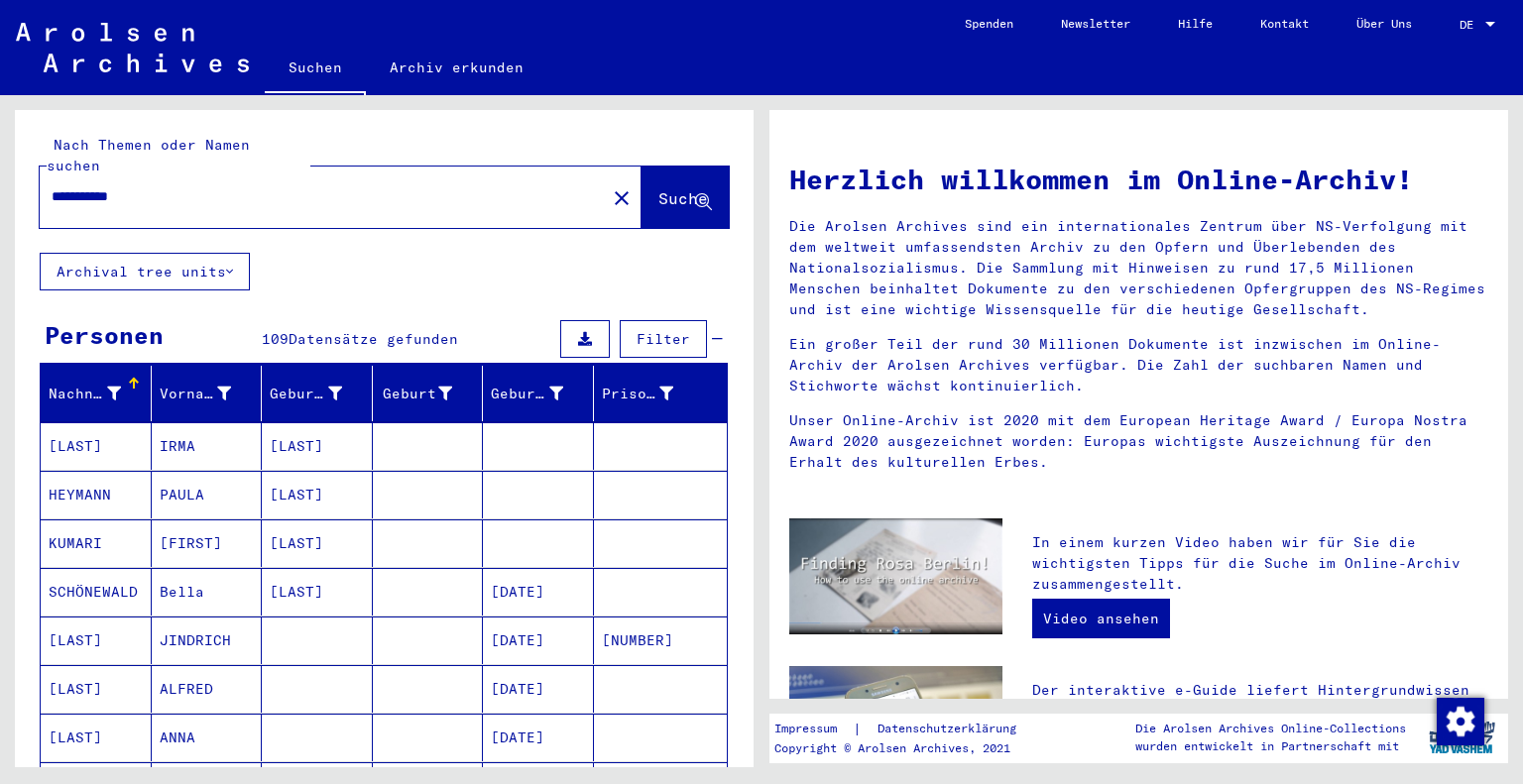 click at bounding box center (114, 393) 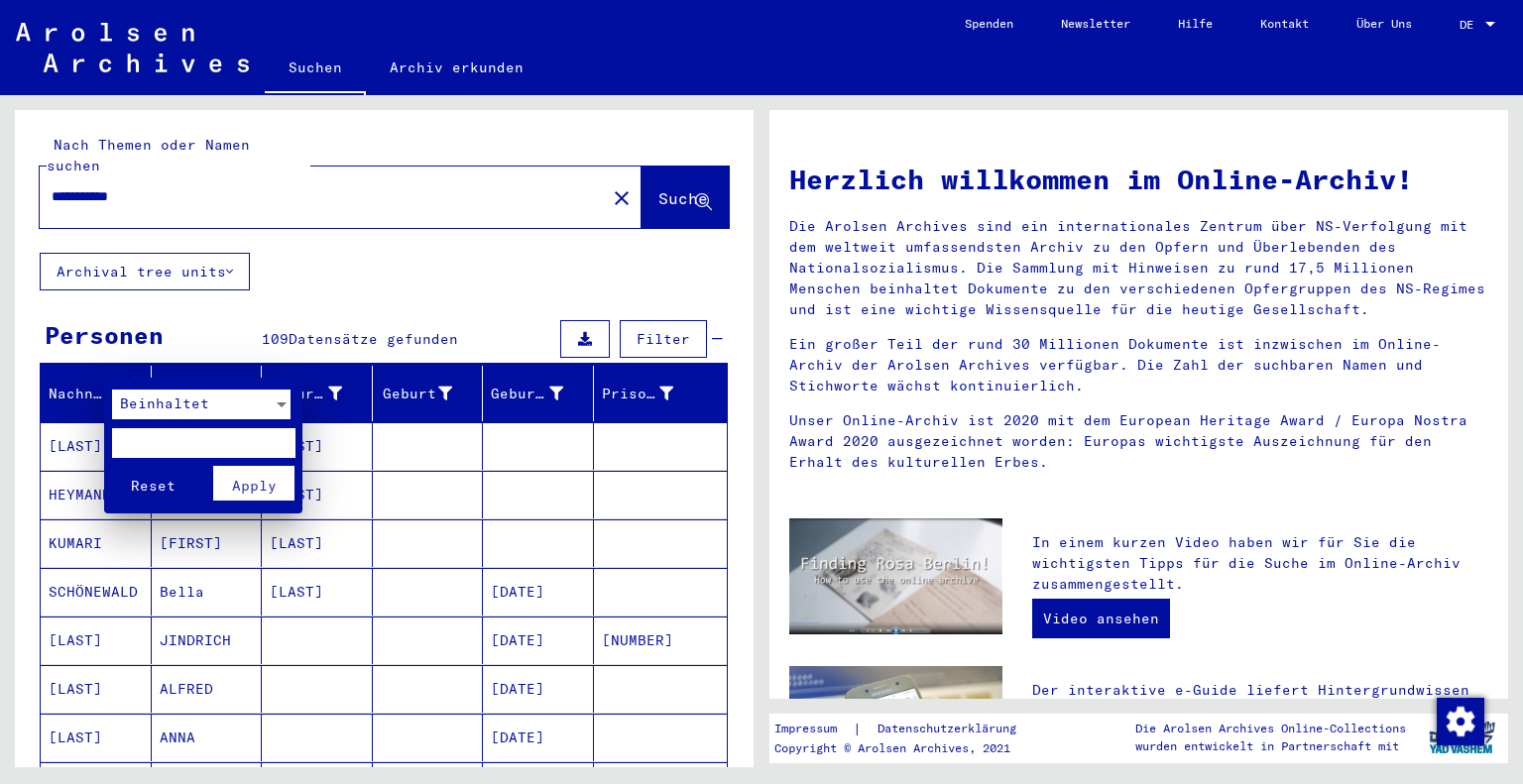 click at bounding box center [203, 443] 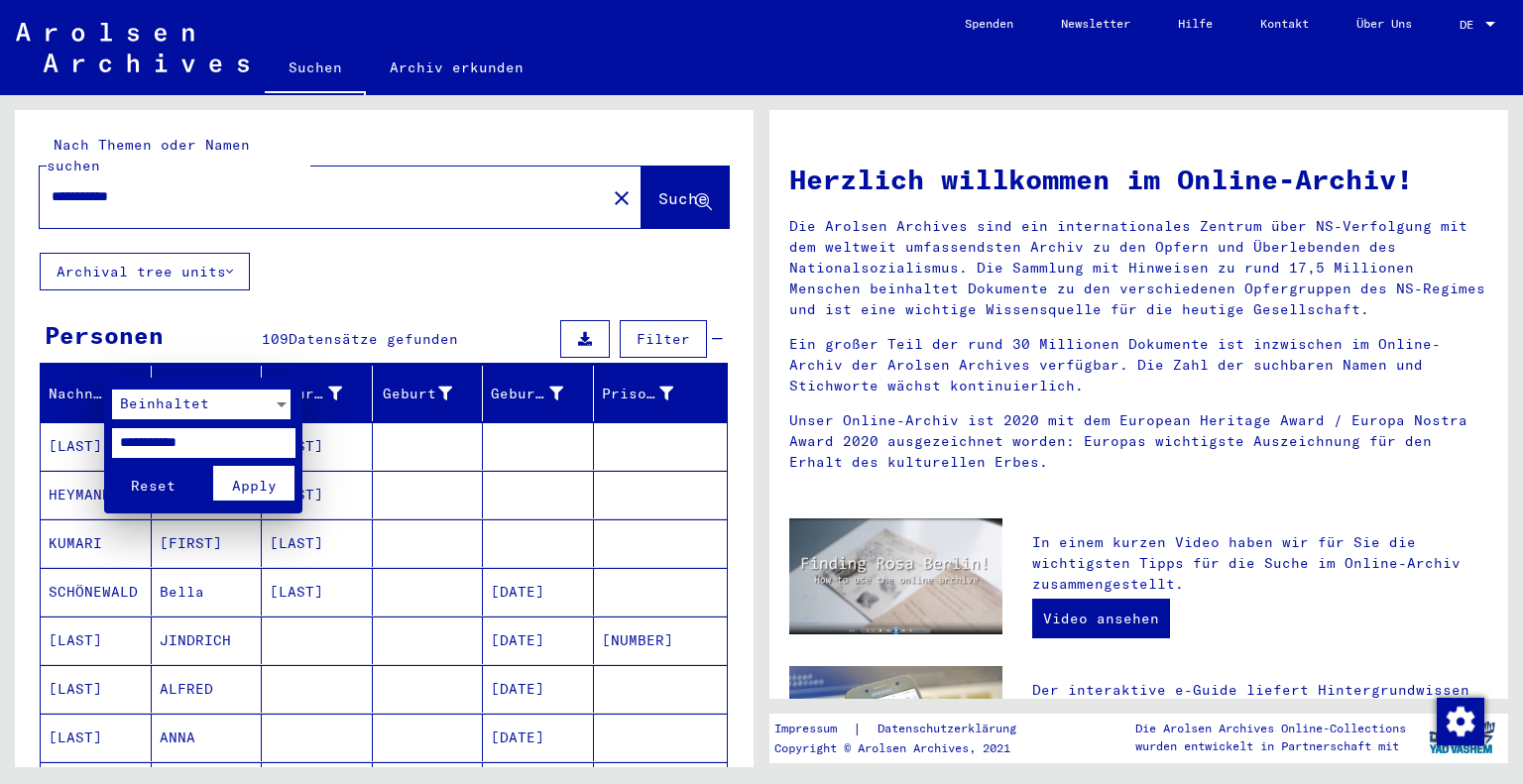 type on "**********" 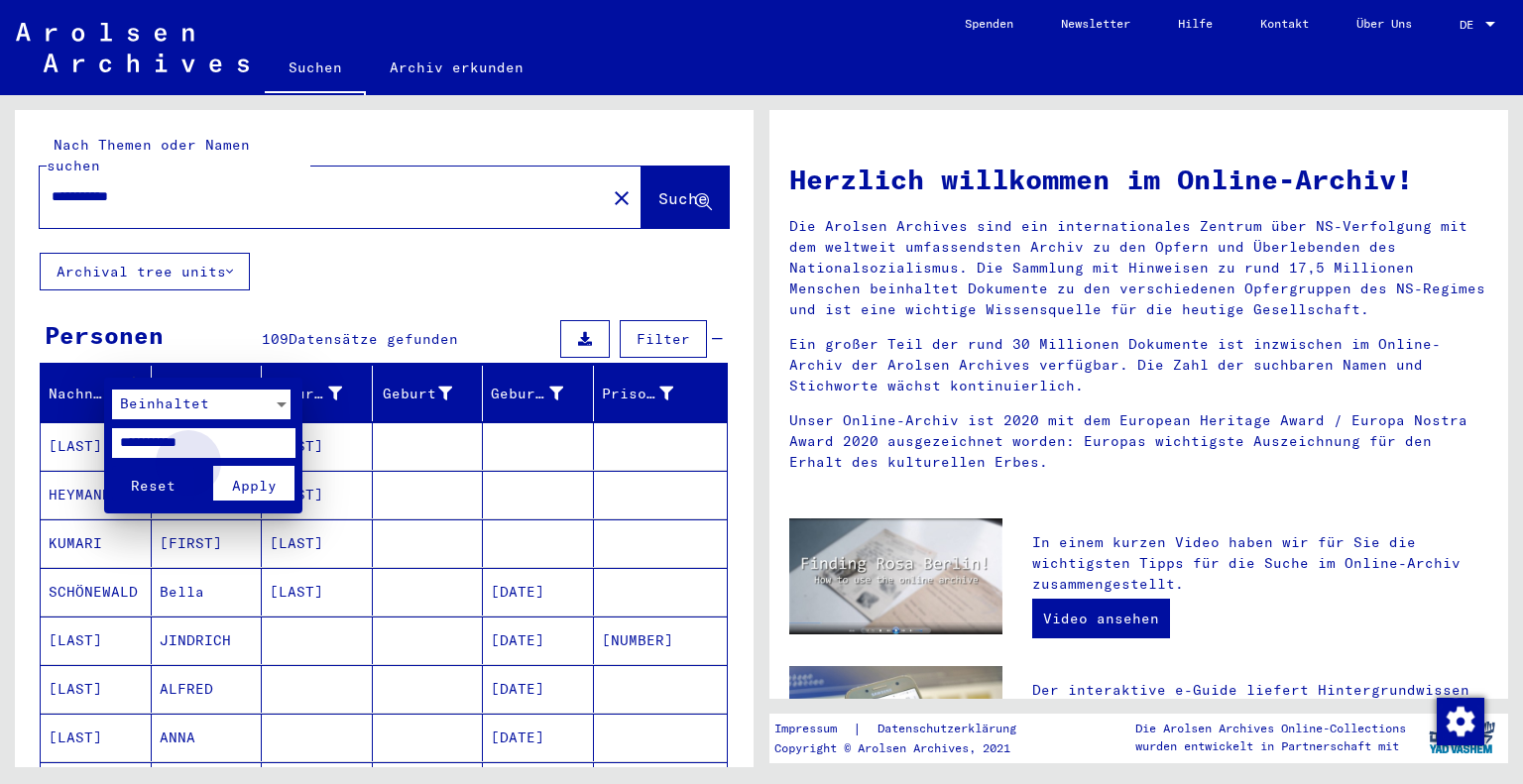 click on "Apply" at bounding box center [254, 483] 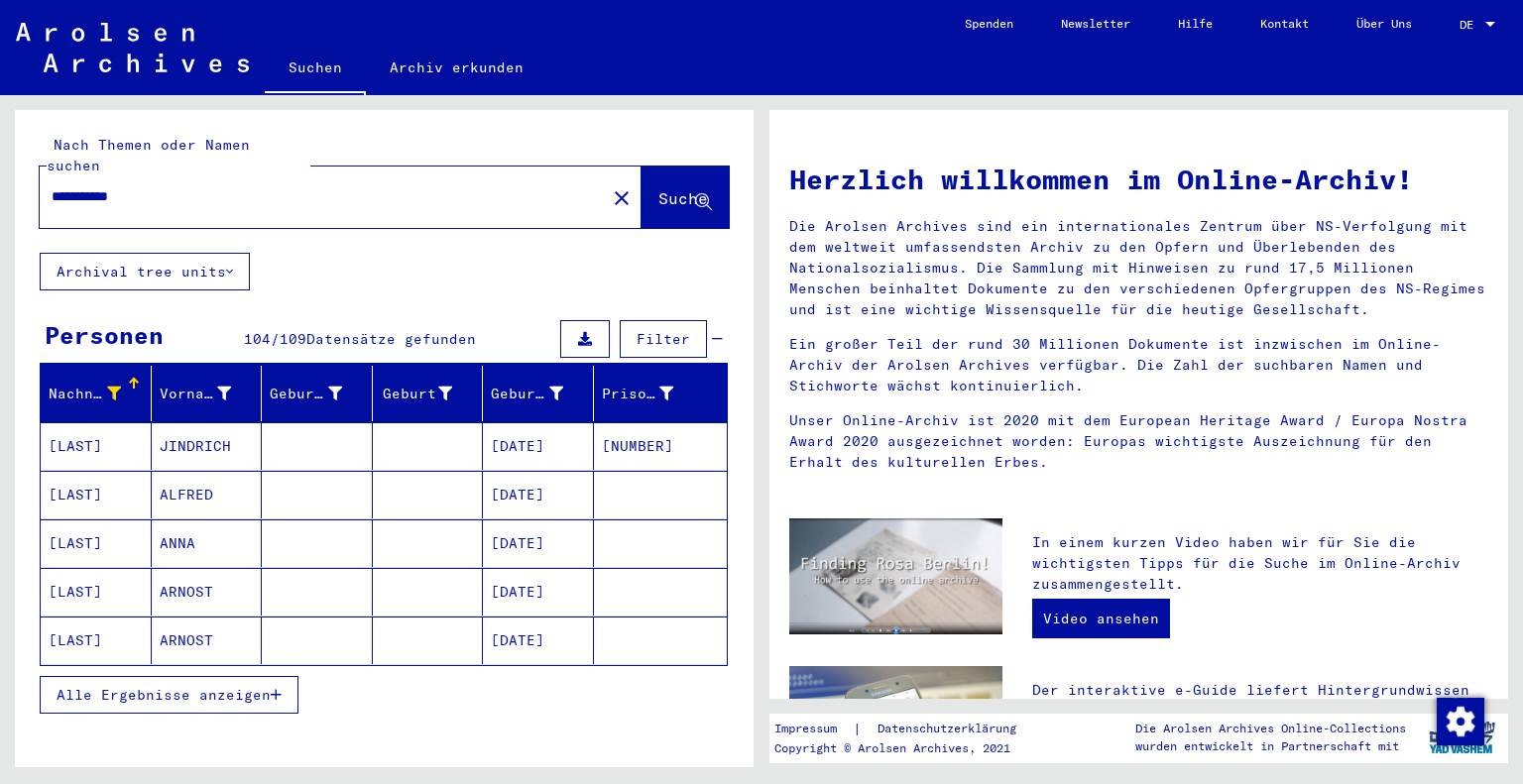 click on "Alle Ergebnisse anzeigen" at bounding box center [164, 695] 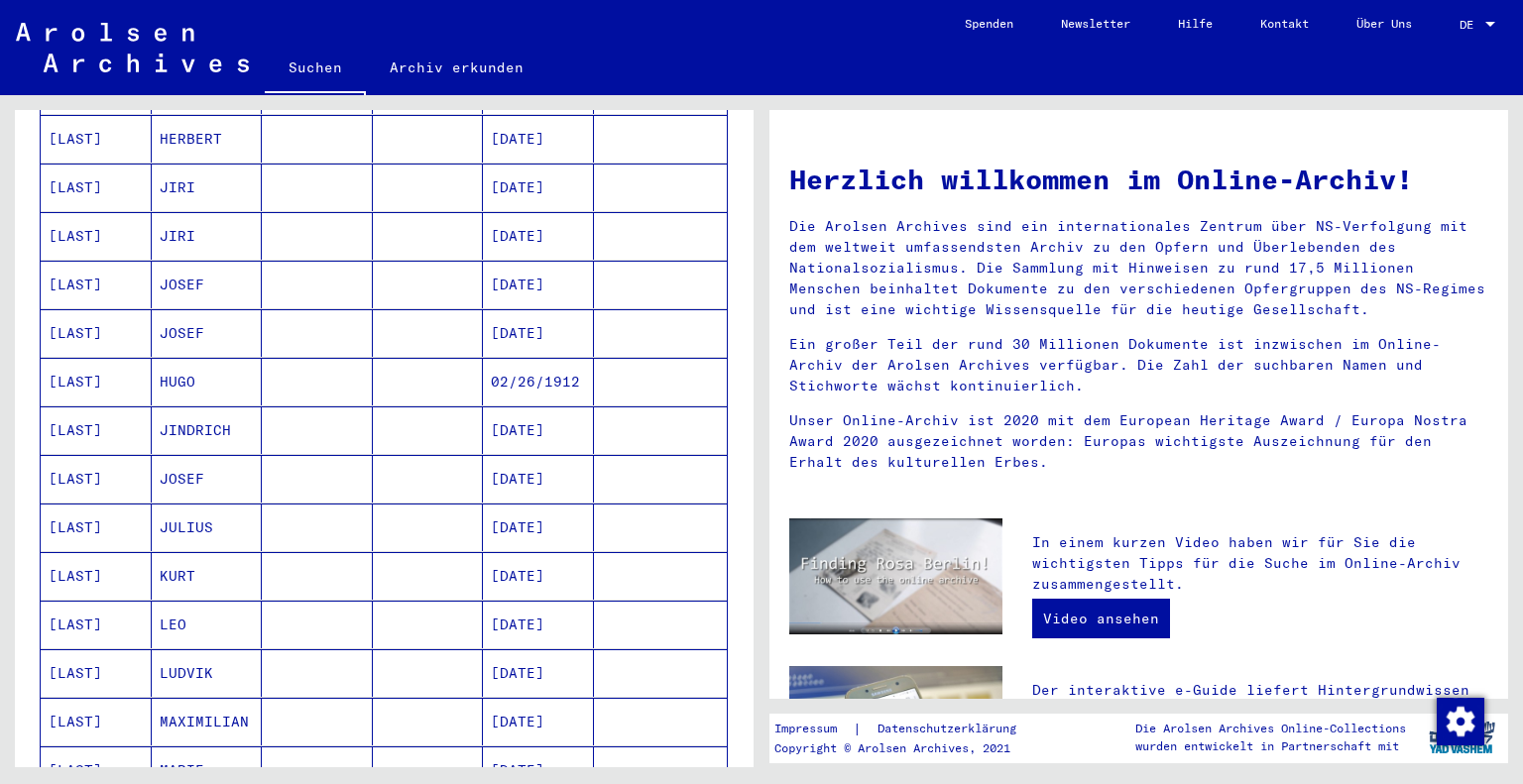 scroll, scrollTop: 892, scrollLeft: 0, axis: vertical 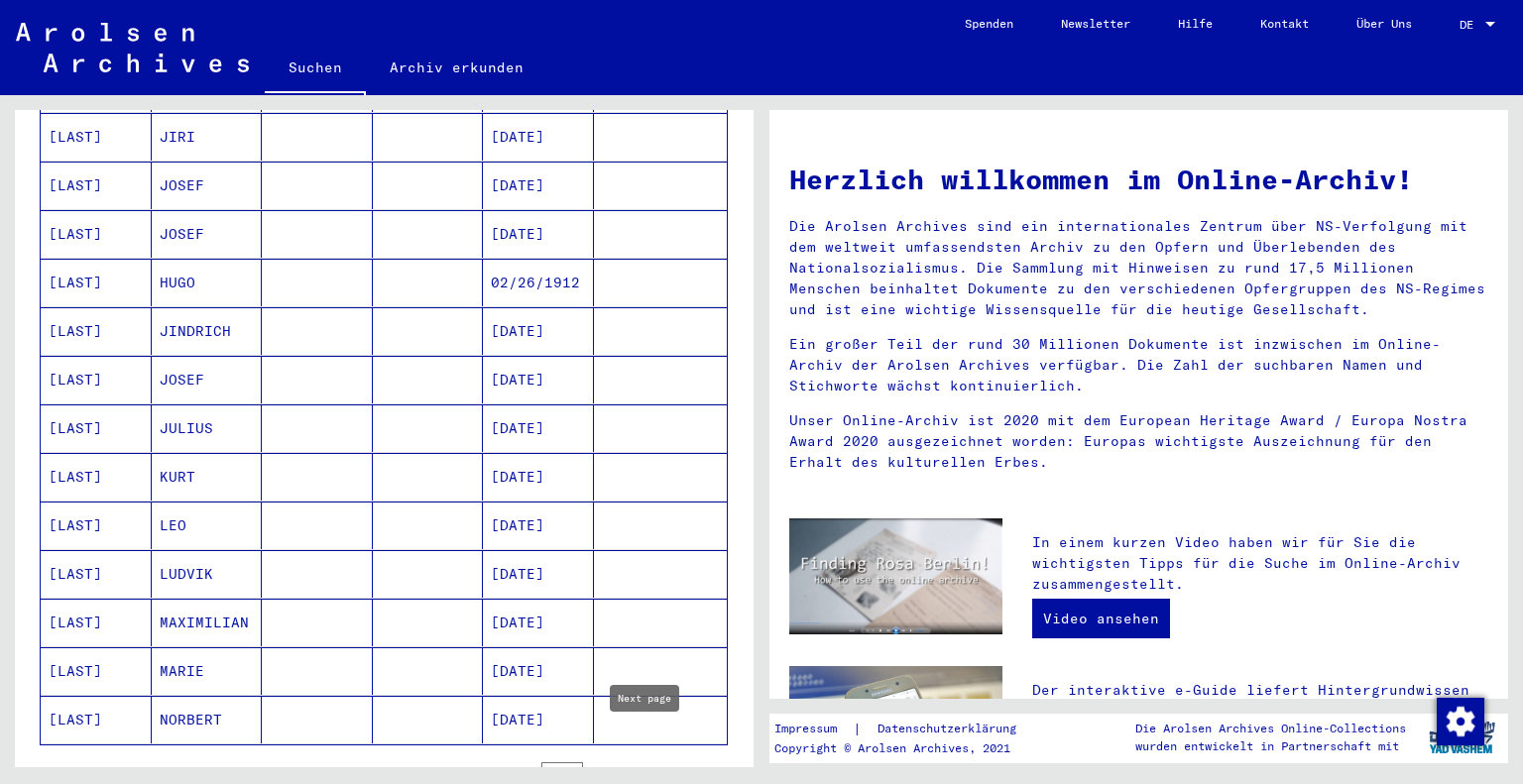 click 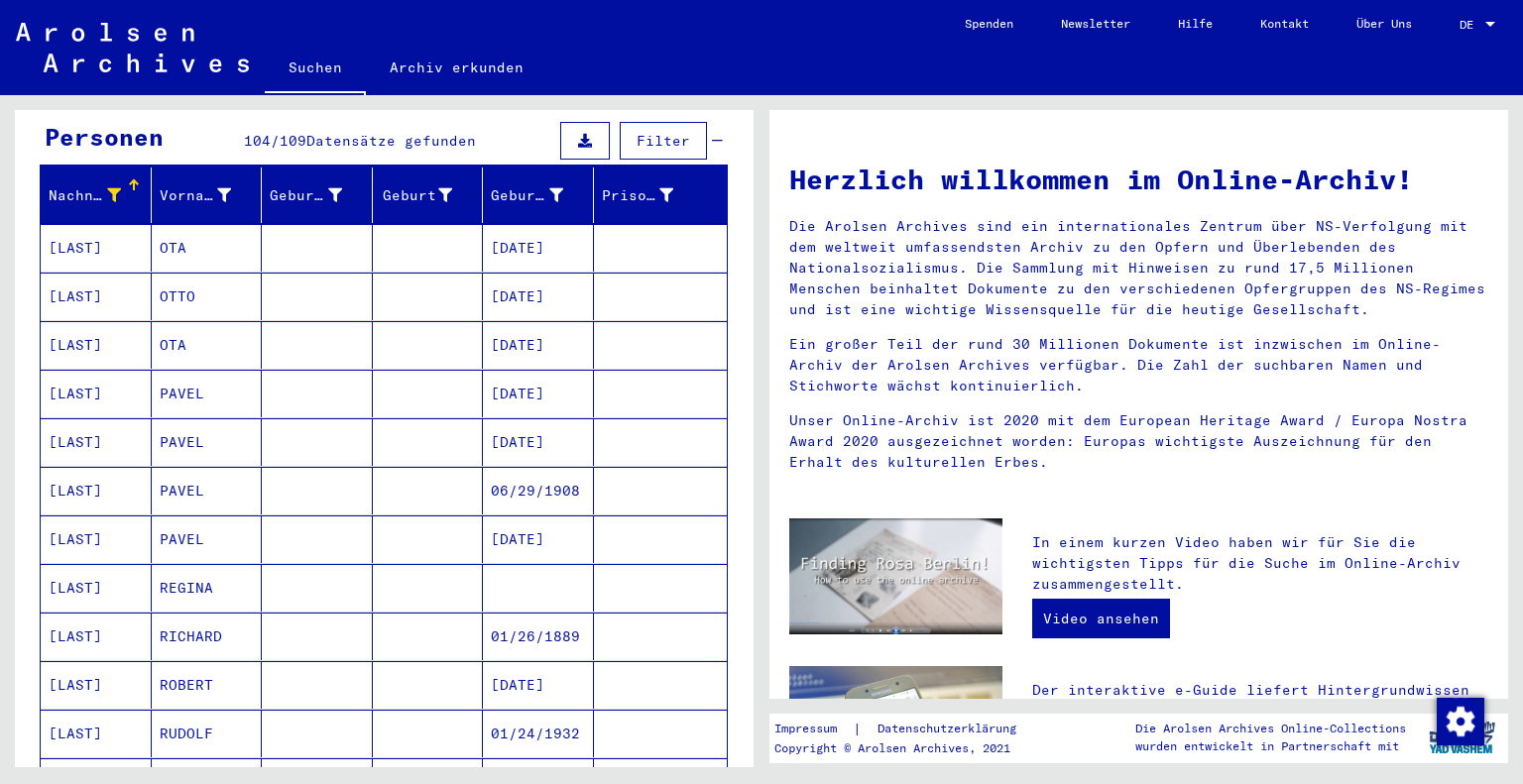 scroll, scrollTop: 198, scrollLeft: 0, axis: vertical 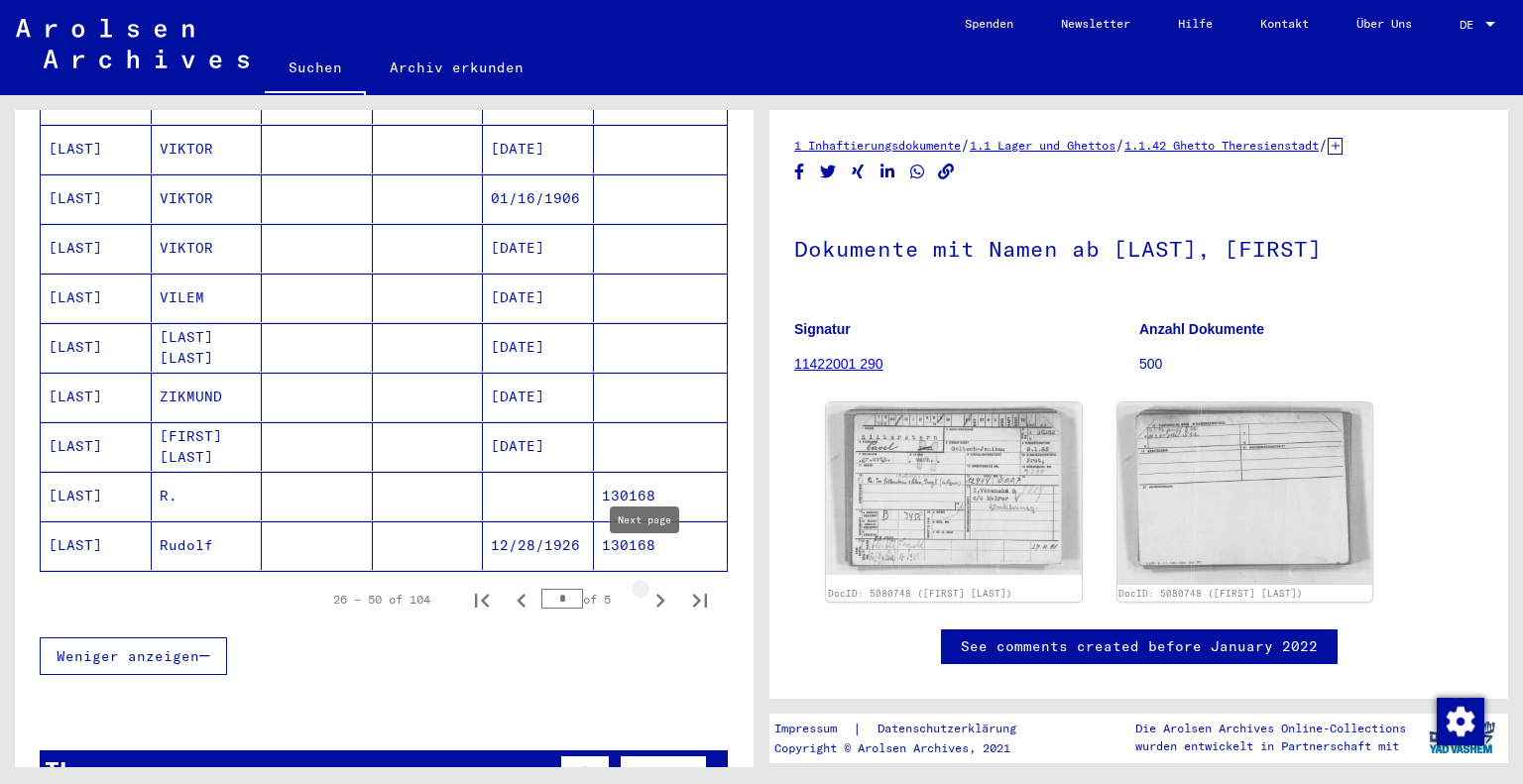 click 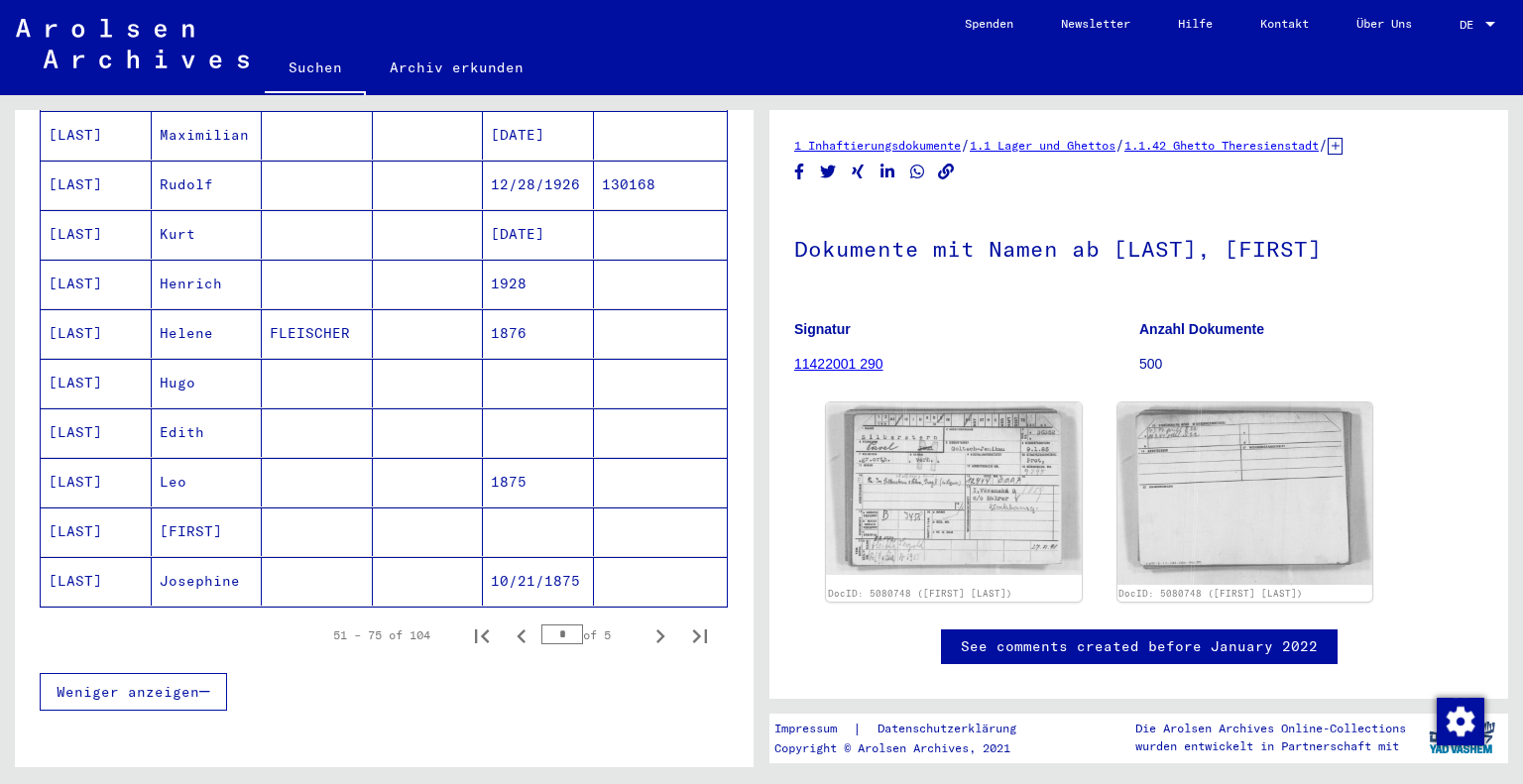 scroll, scrollTop: 1090, scrollLeft: 0, axis: vertical 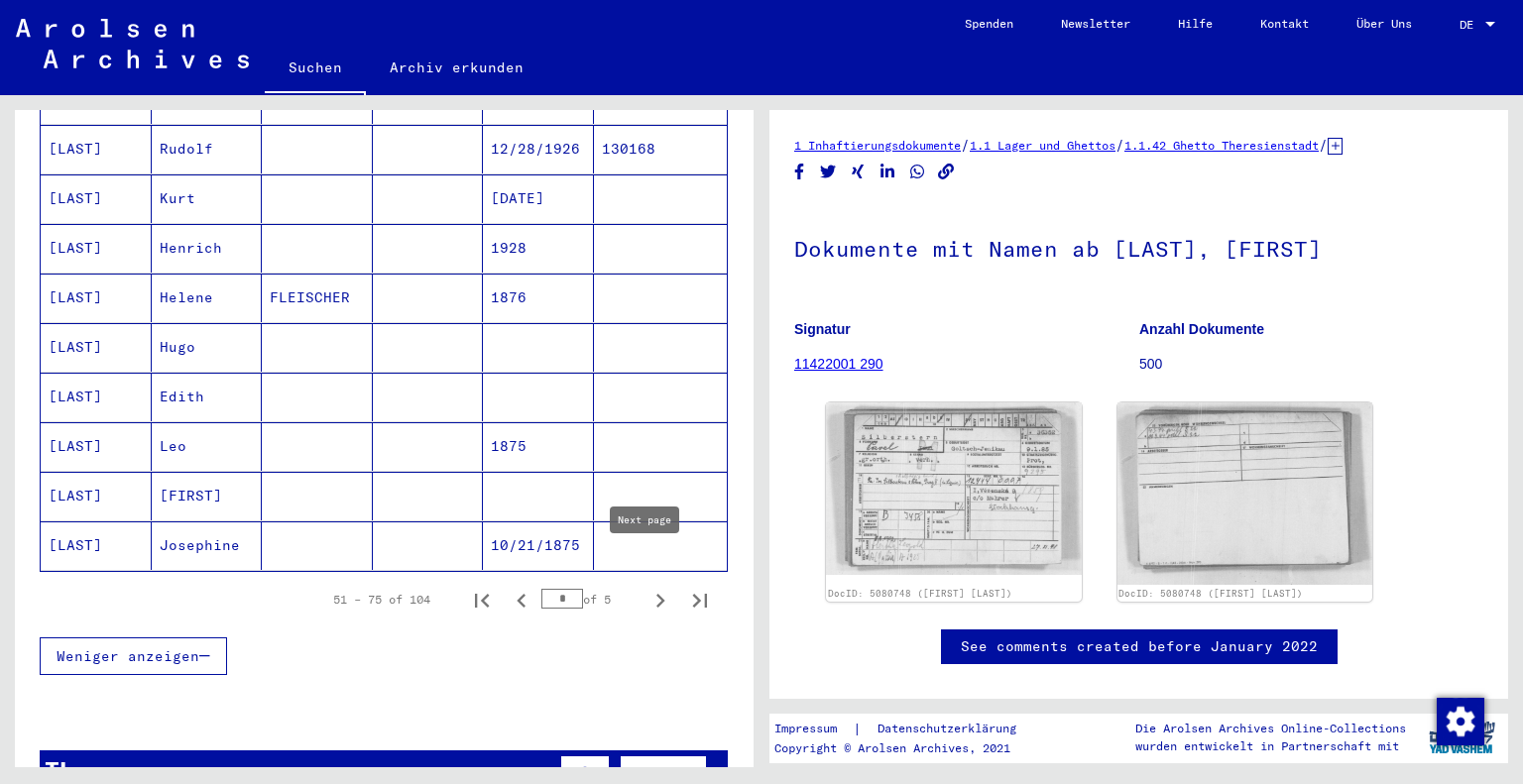 click 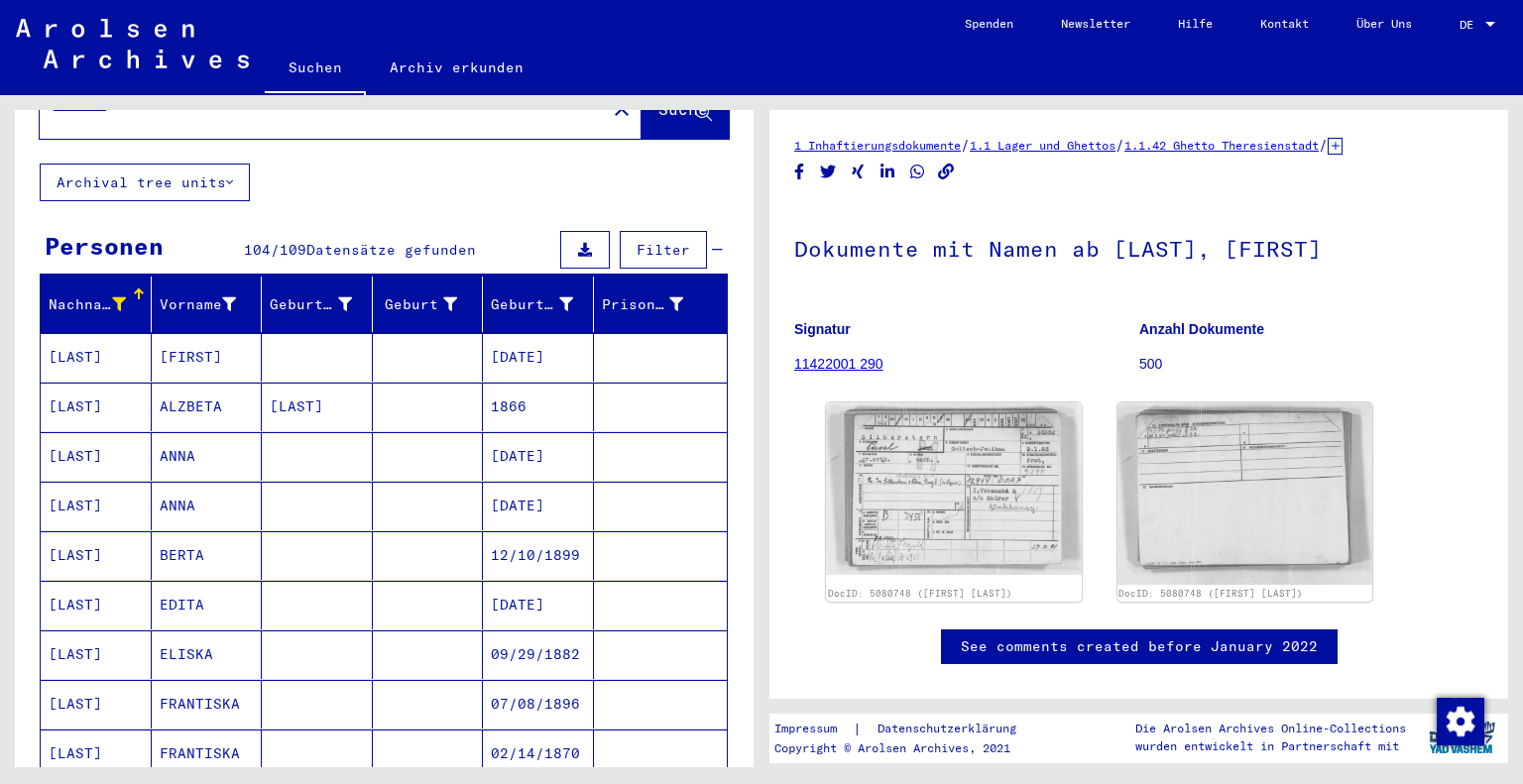 scroll, scrollTop: 0, scrollLeft: 0, axis: both 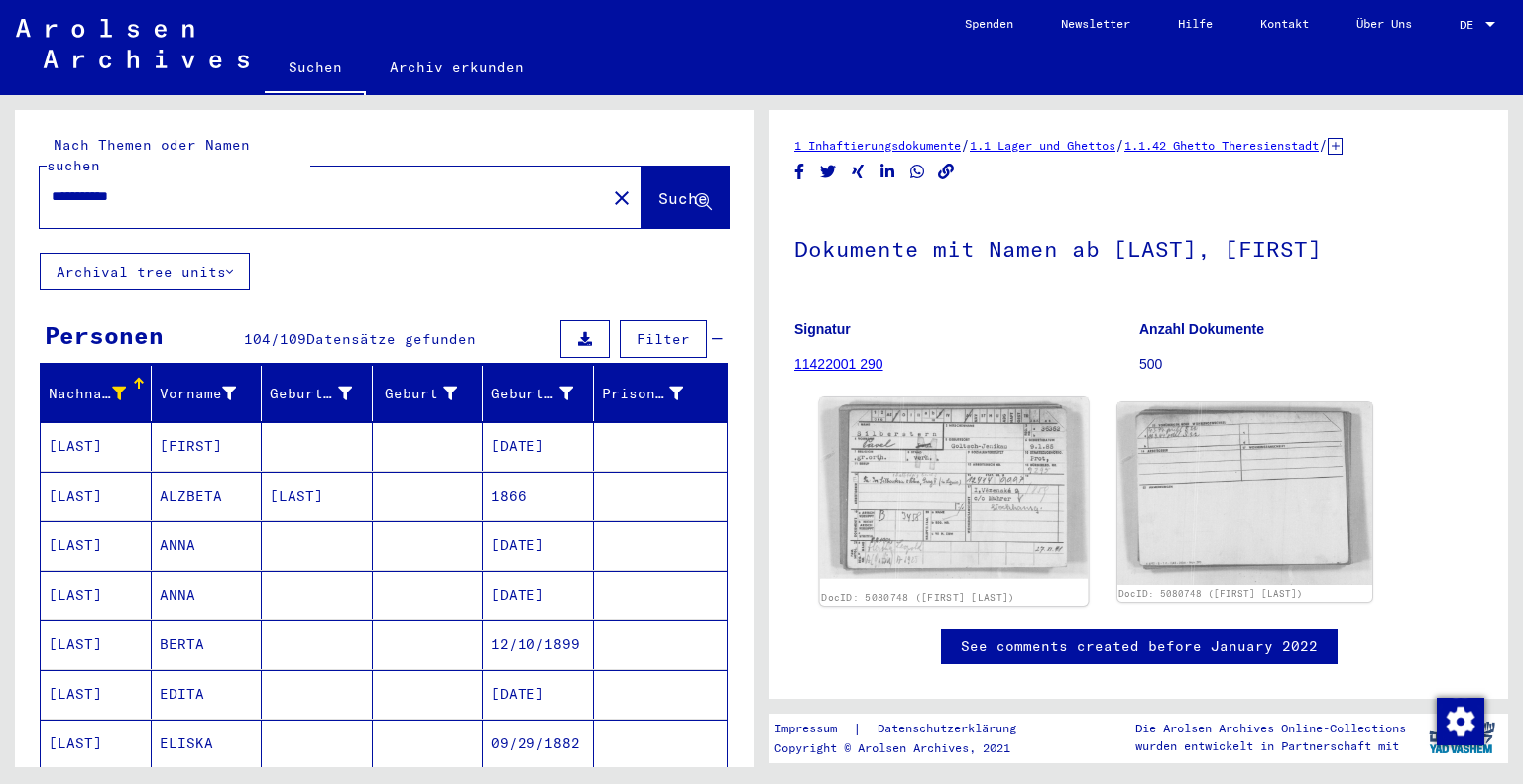 click 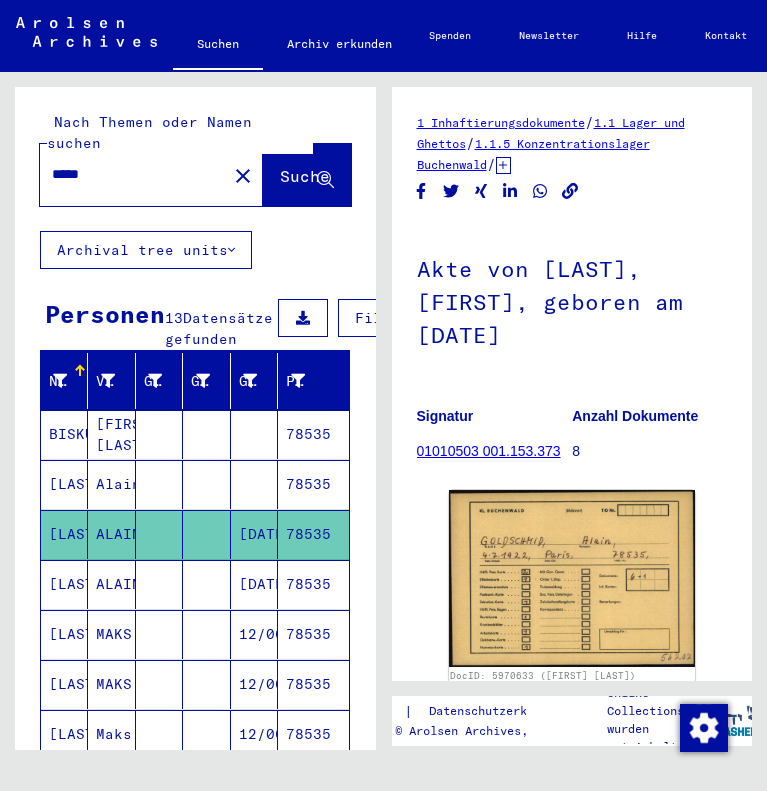 scroll, scrollTop: 0, scrollLeft: 0, axis: both 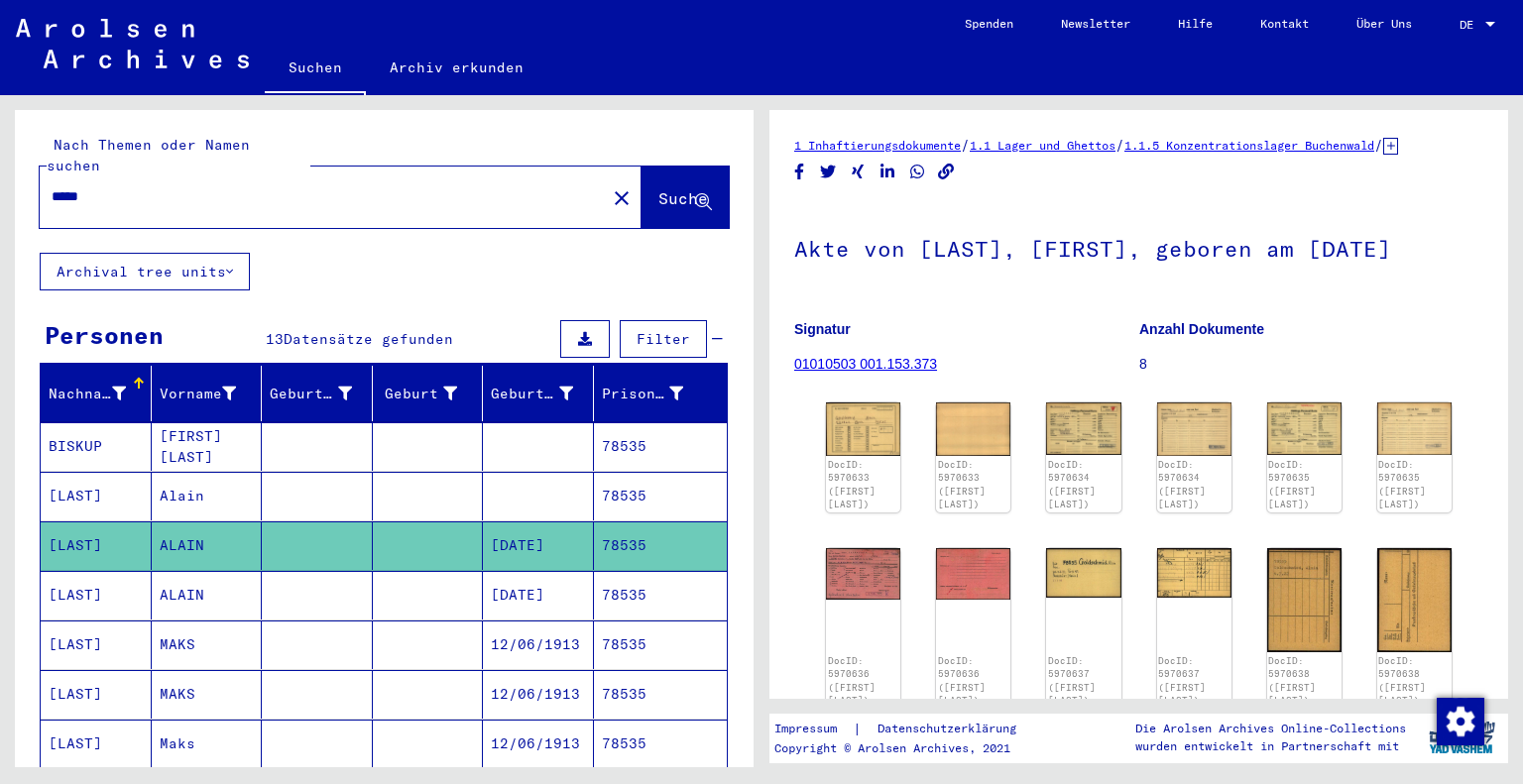 click on "*****" at bounding box center [322, 196] 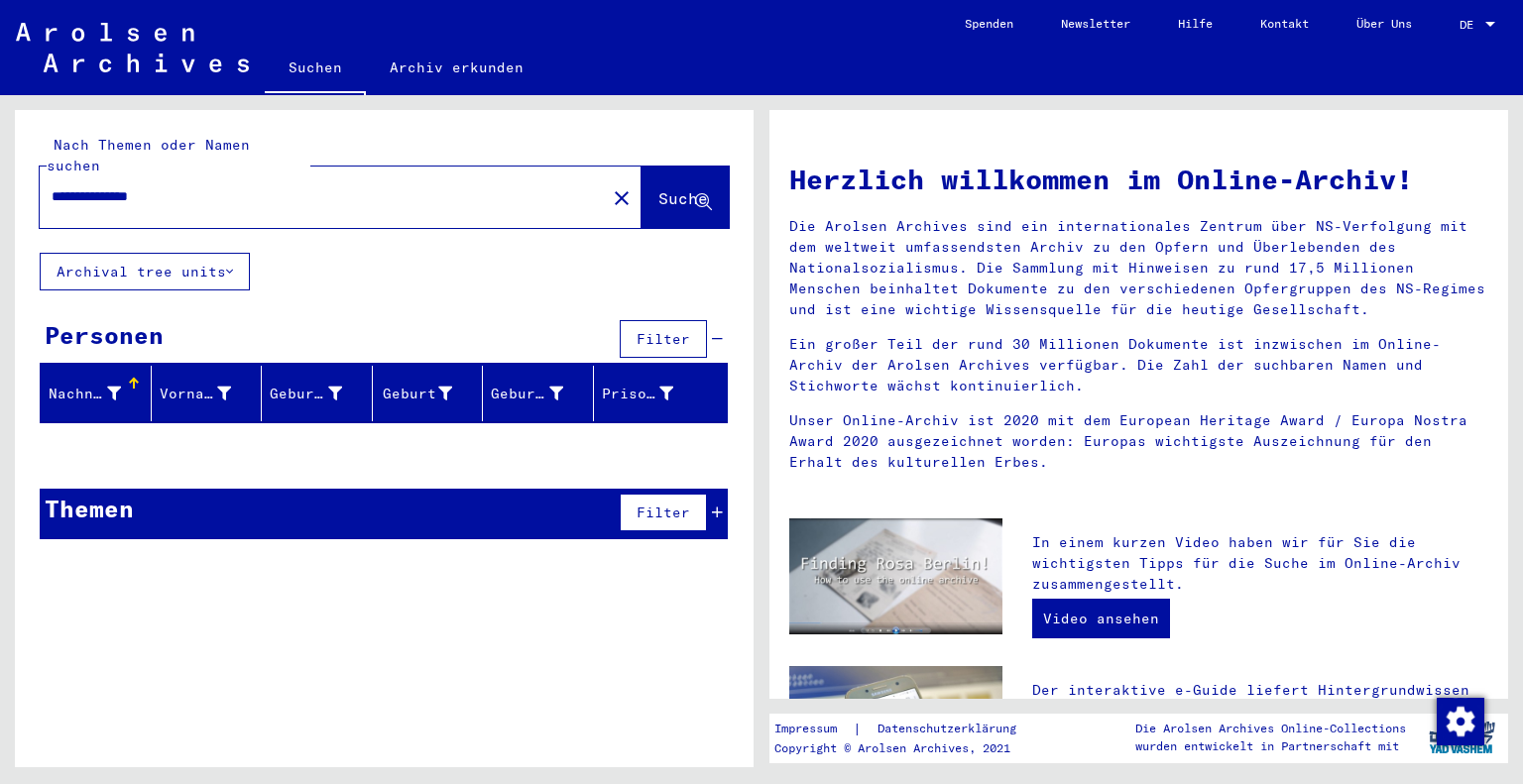 drag, startPoint x: 90, startPoint y: 172, endPoint x: 2, endPoint y: 189, distance: 89.627 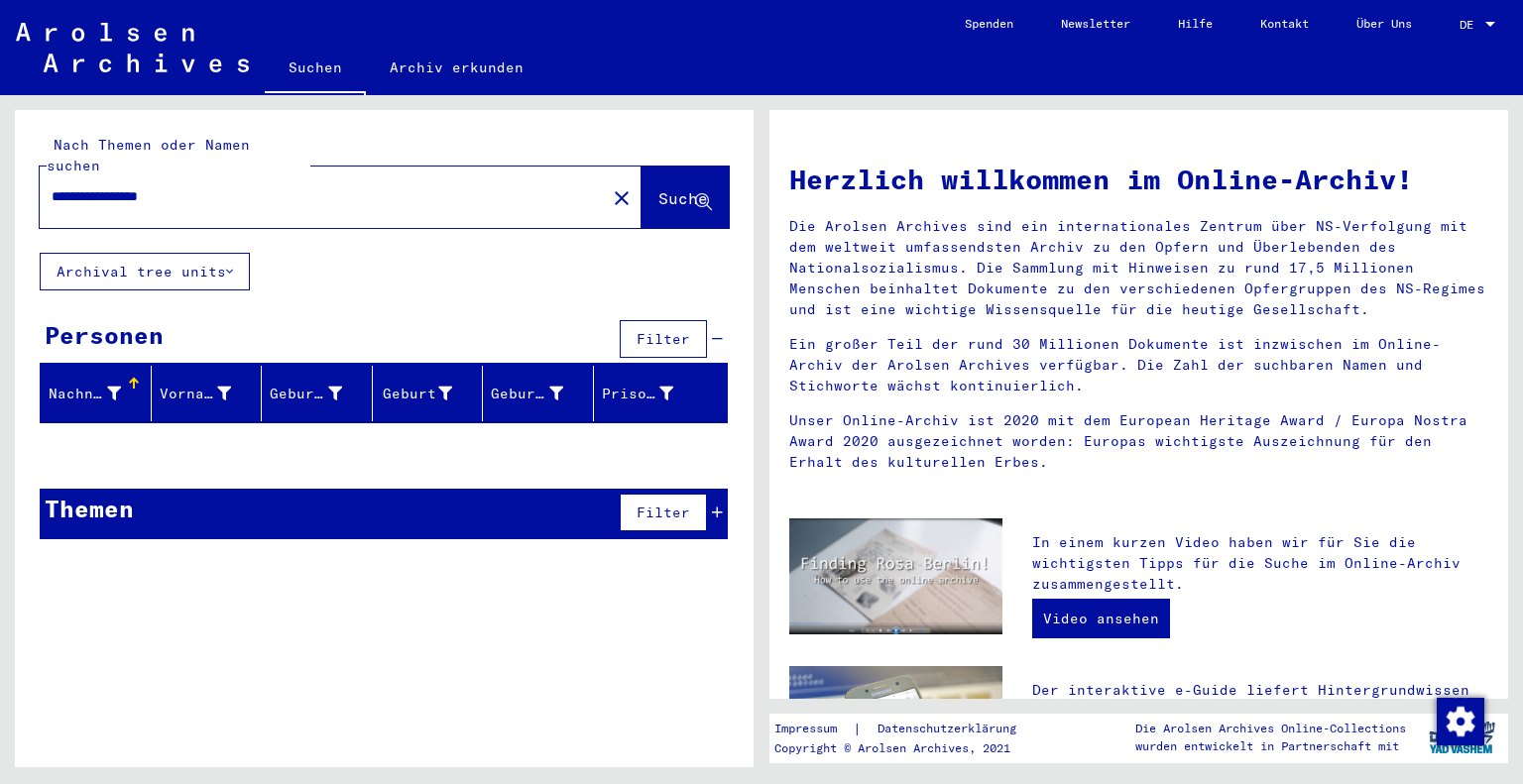 type on "**********" 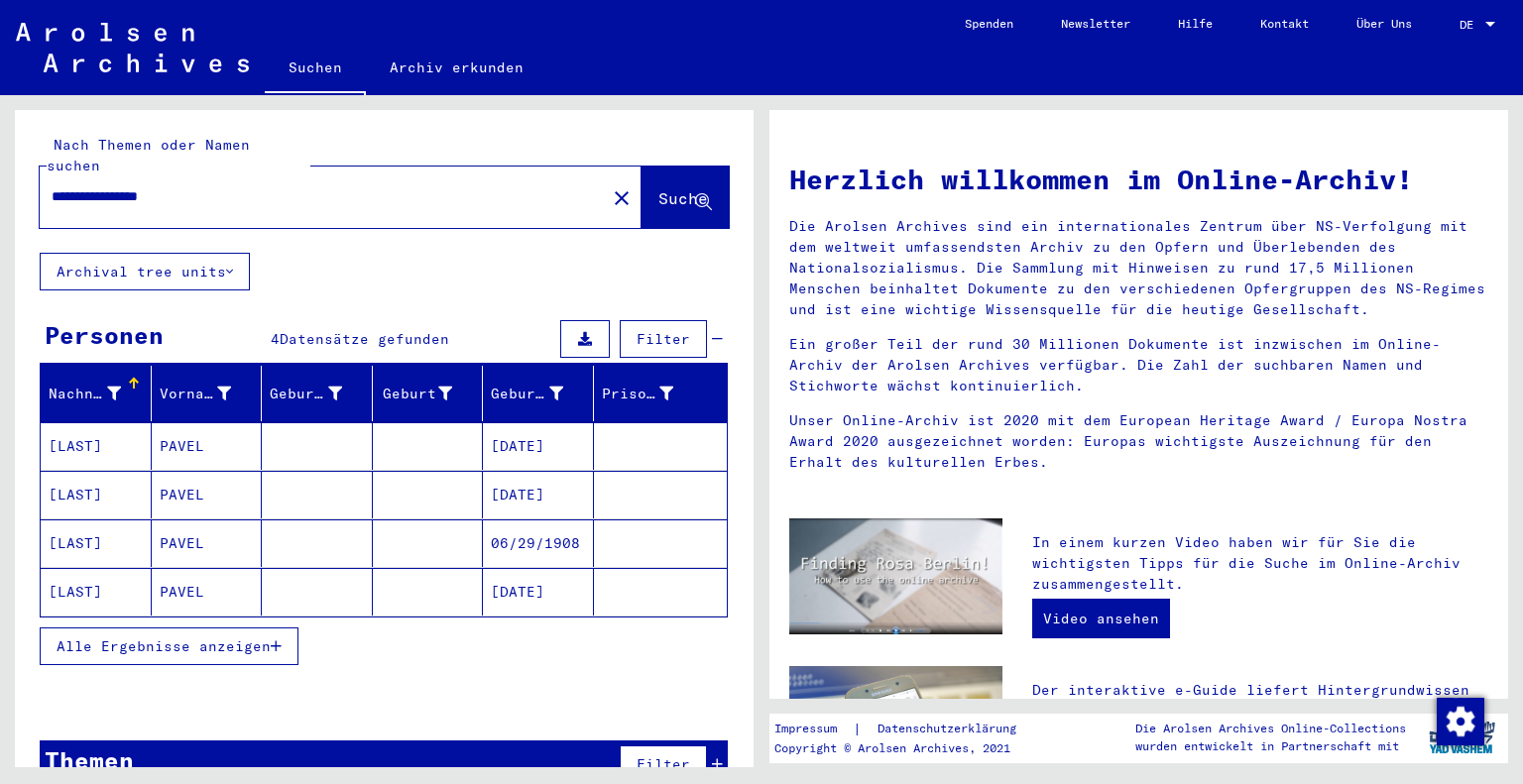 click on "[LAST]" 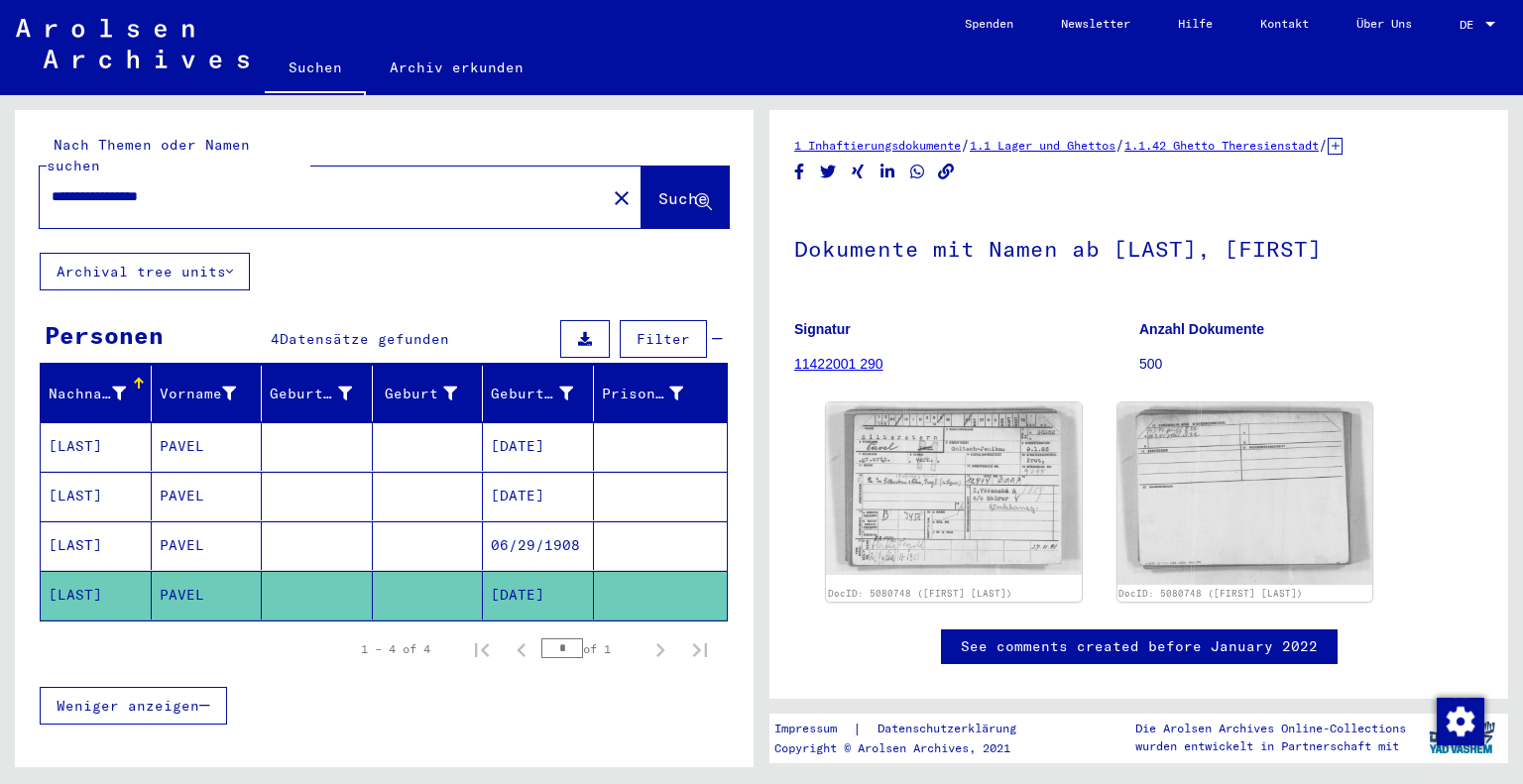 scroll, scrollTop: 0, scrollLeft: 0, axis: both 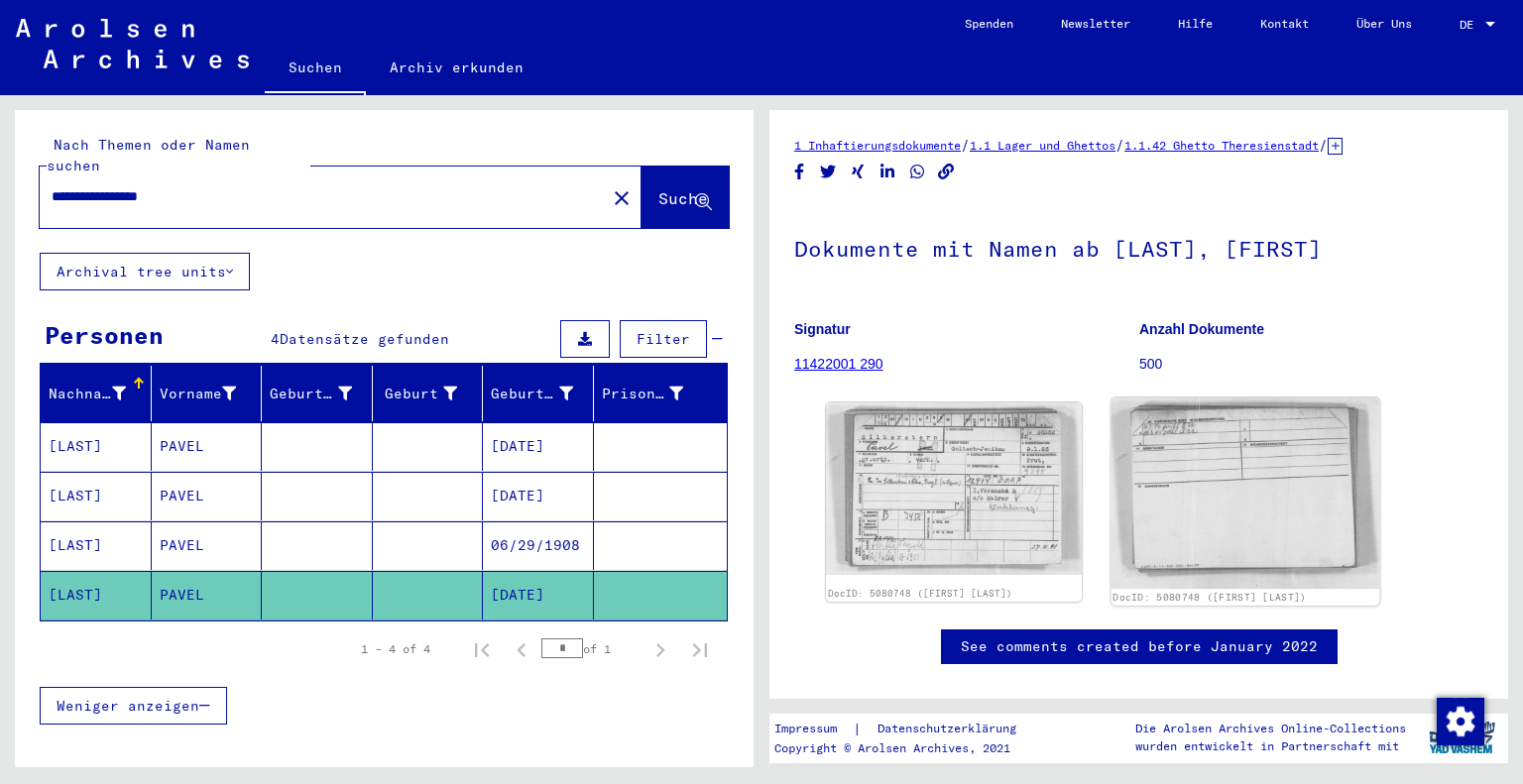 click 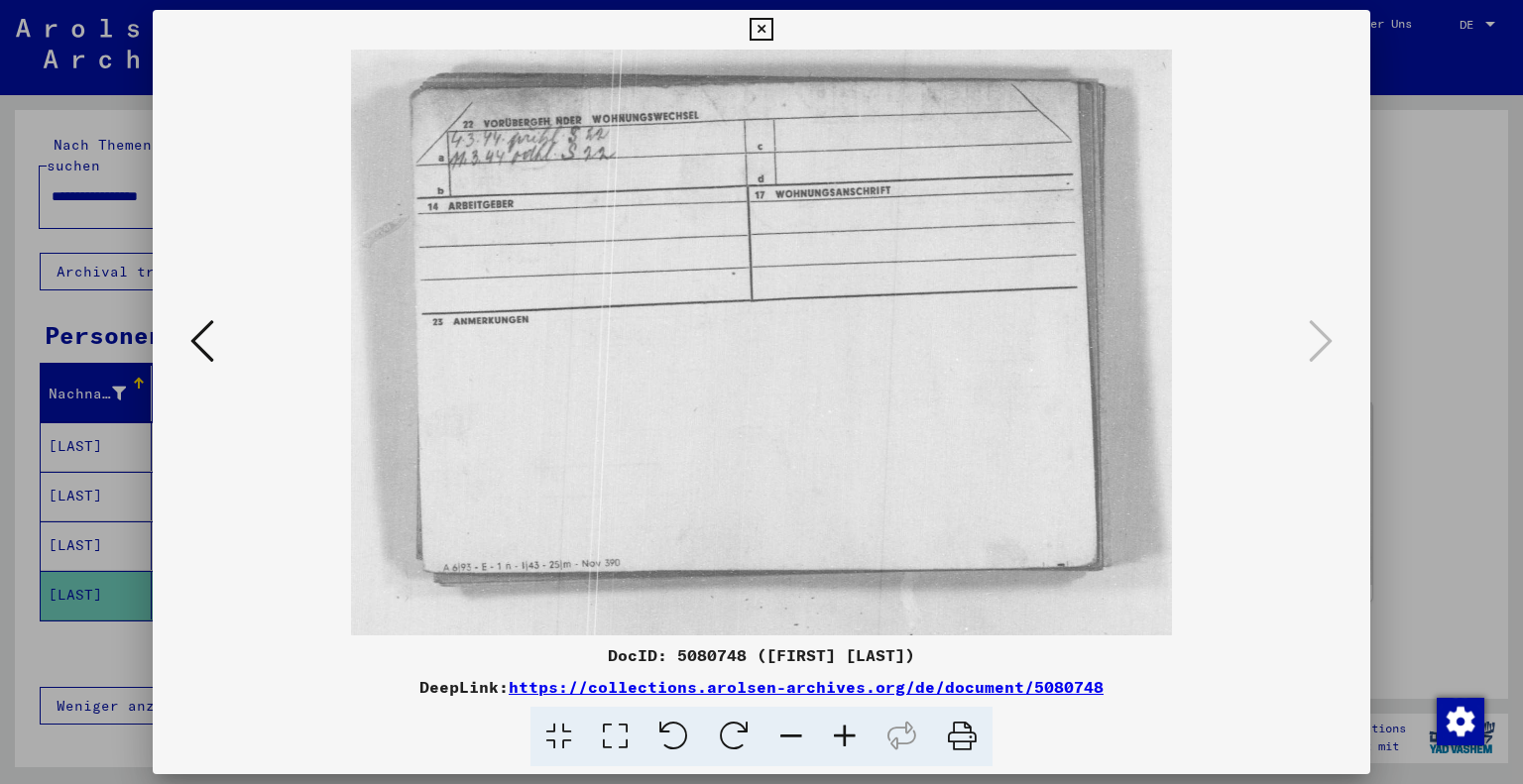 click at bounding box center (761, 30) 